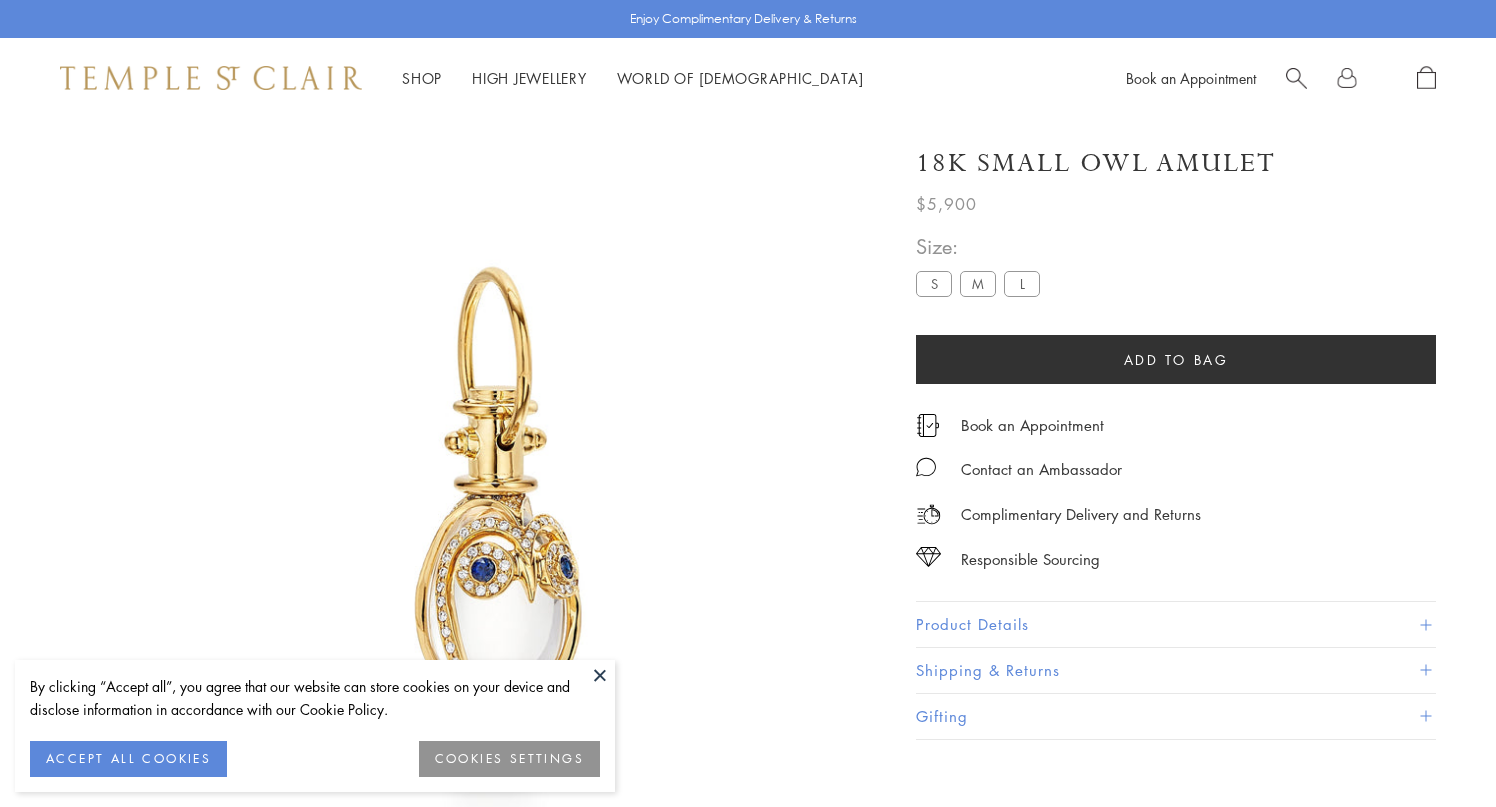 scroll, scrollTop: 118, scrollLeft: 0, axis: vertical 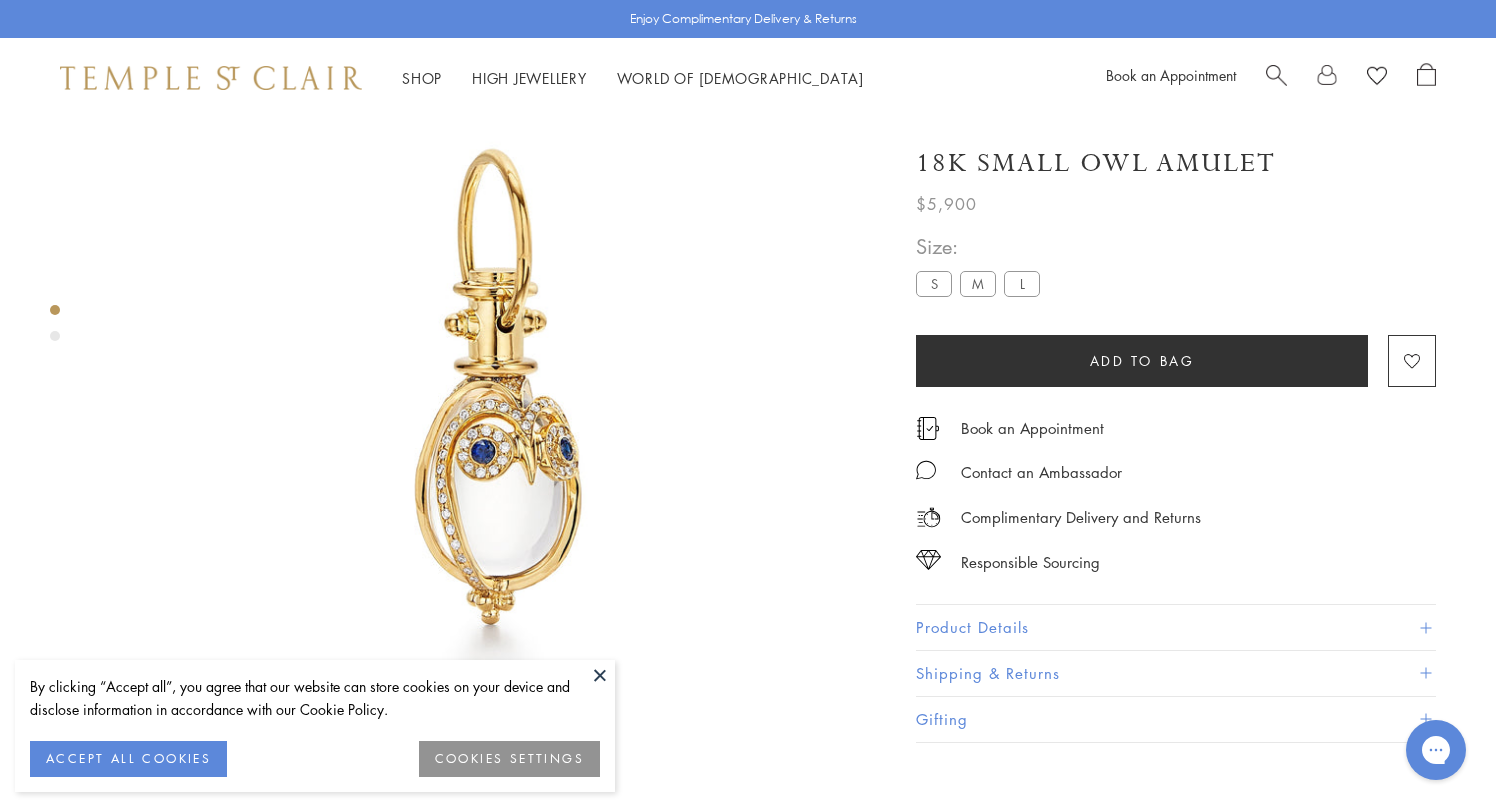 click at bounding box center (600, 675) 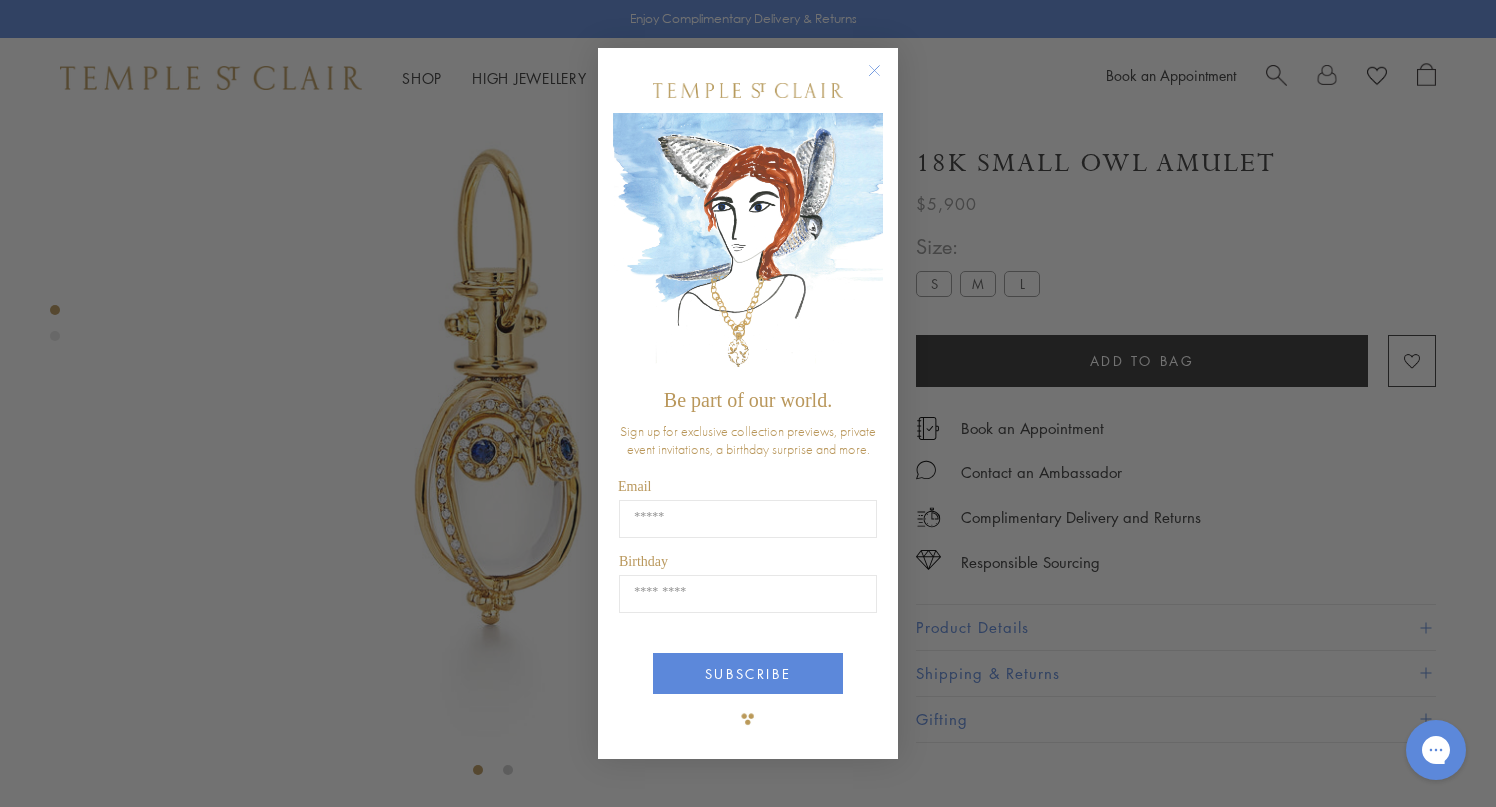 click 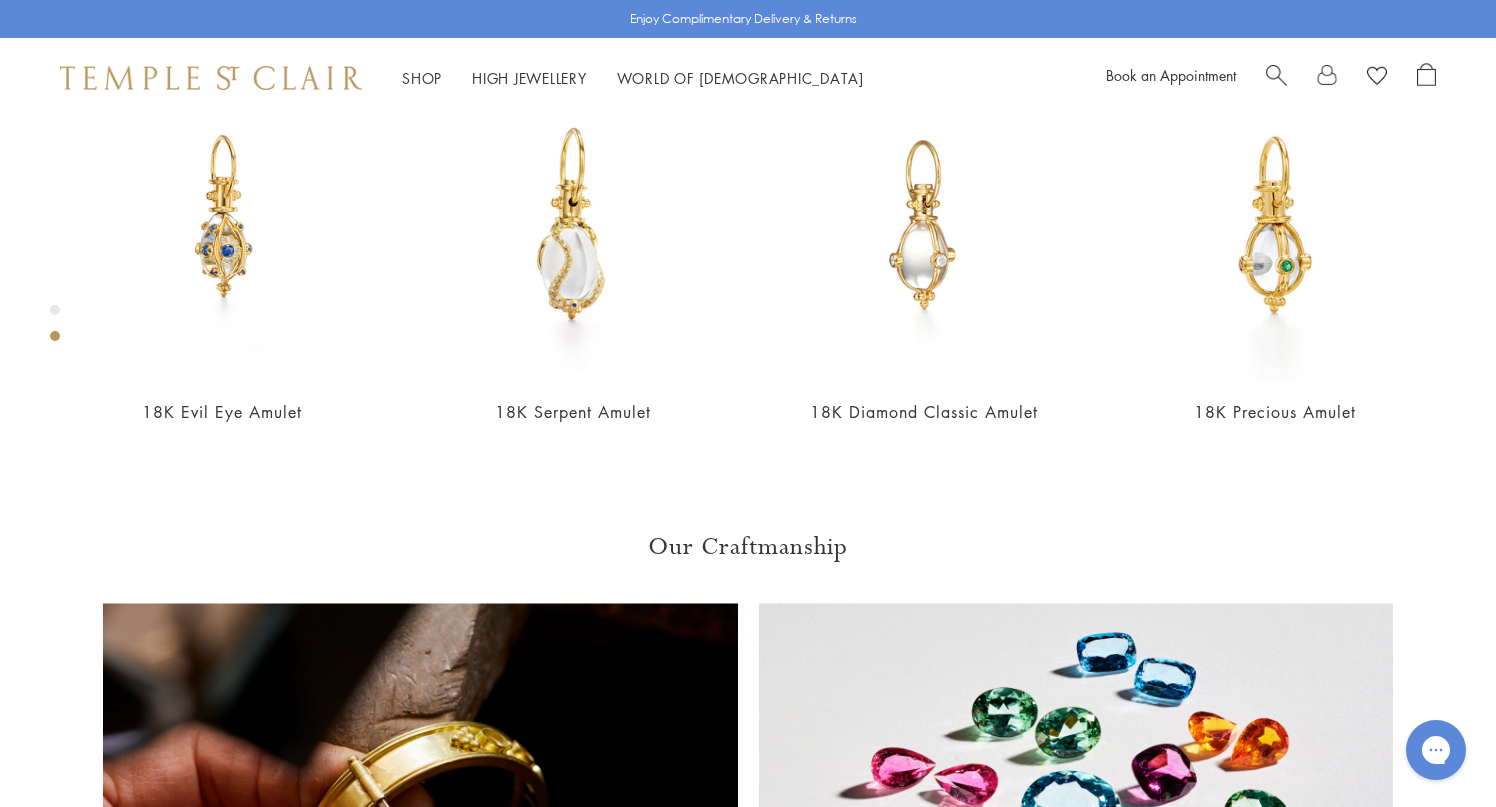 scroll, scrollTop: 969, scrollLeft: 0, axis: vertical 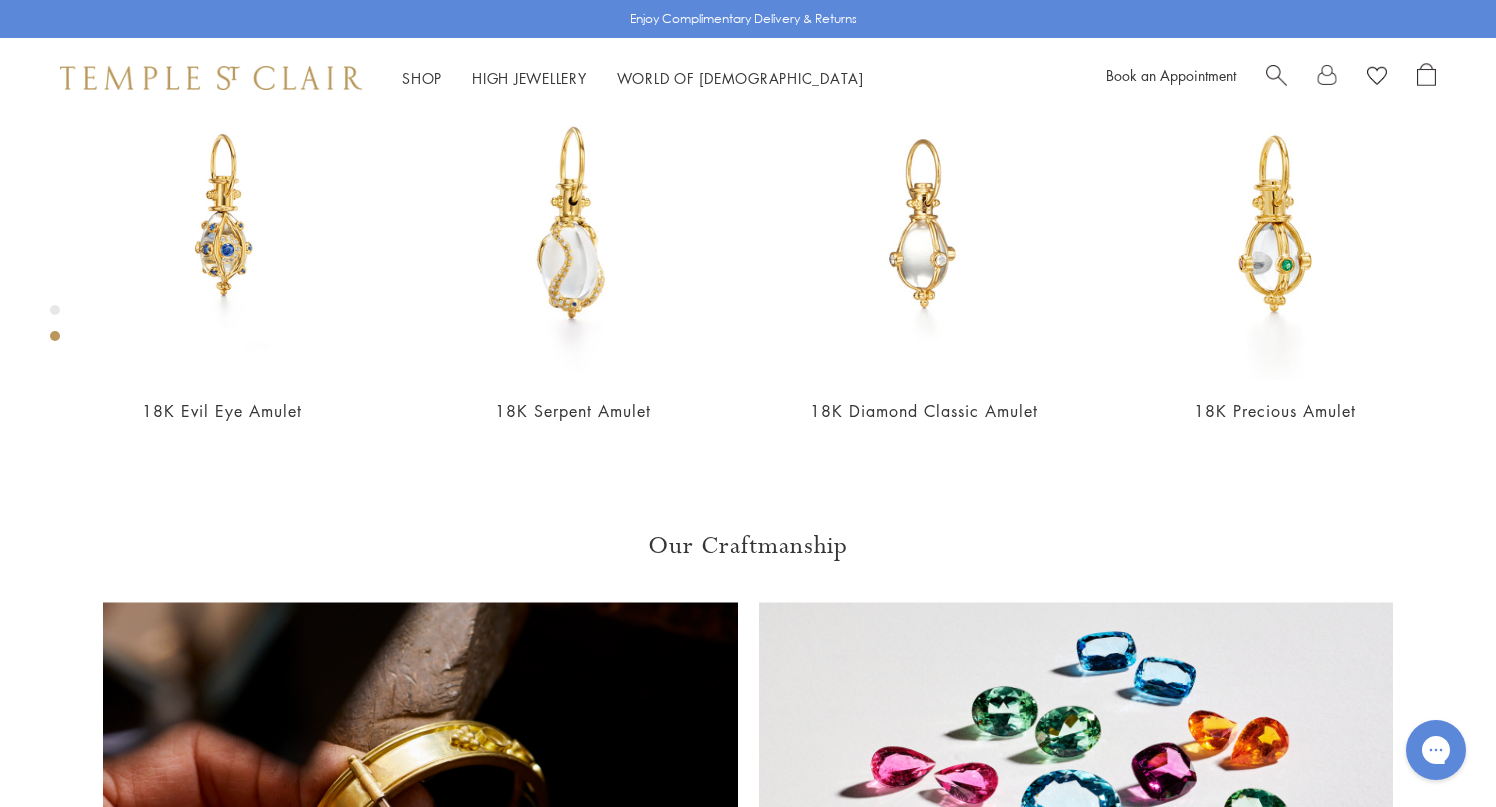 click on "M" at bounding box center (978, -528) 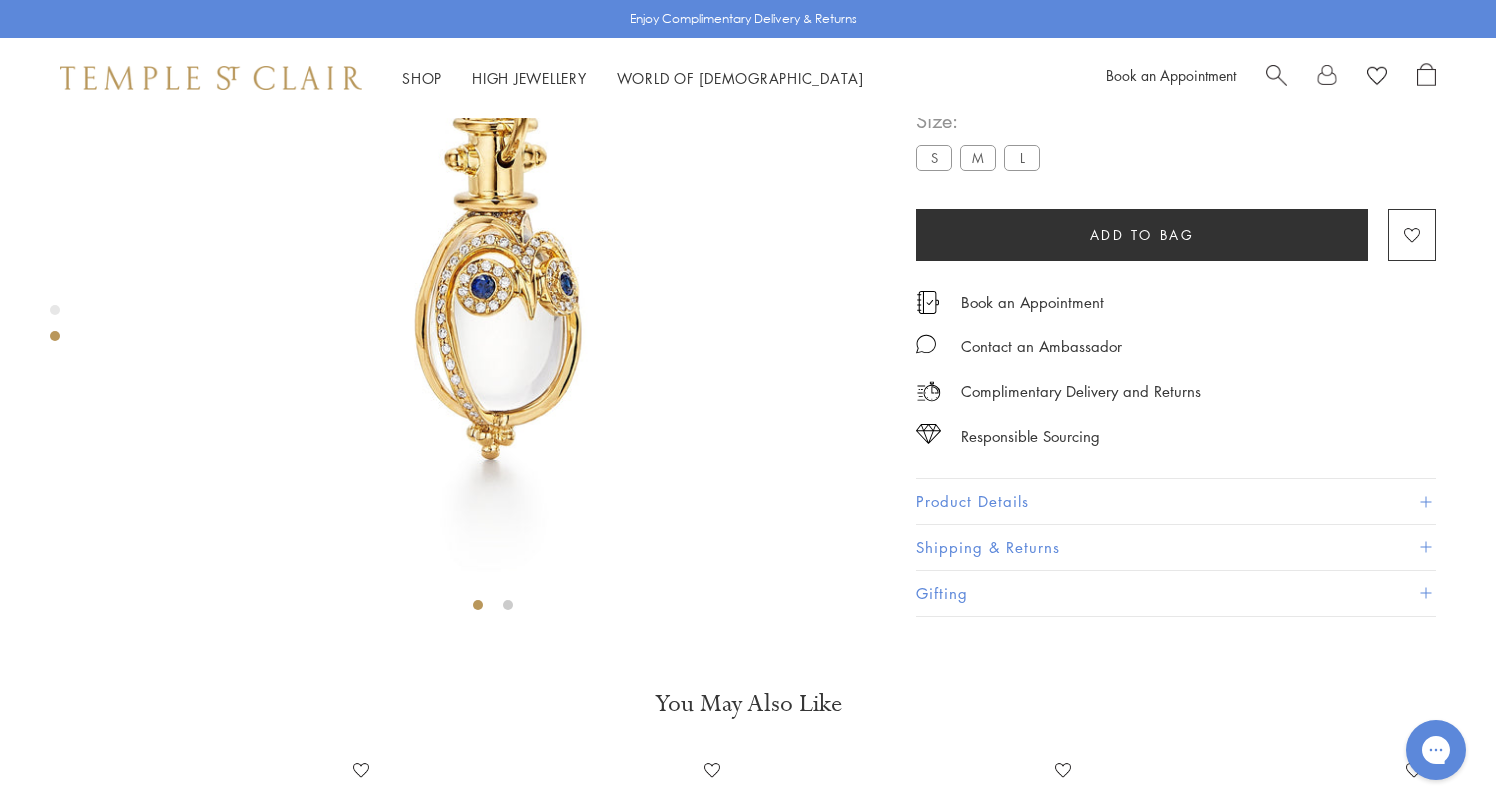 scroll, scrollTop: 118, scrollLeft: 0, axis: vertical 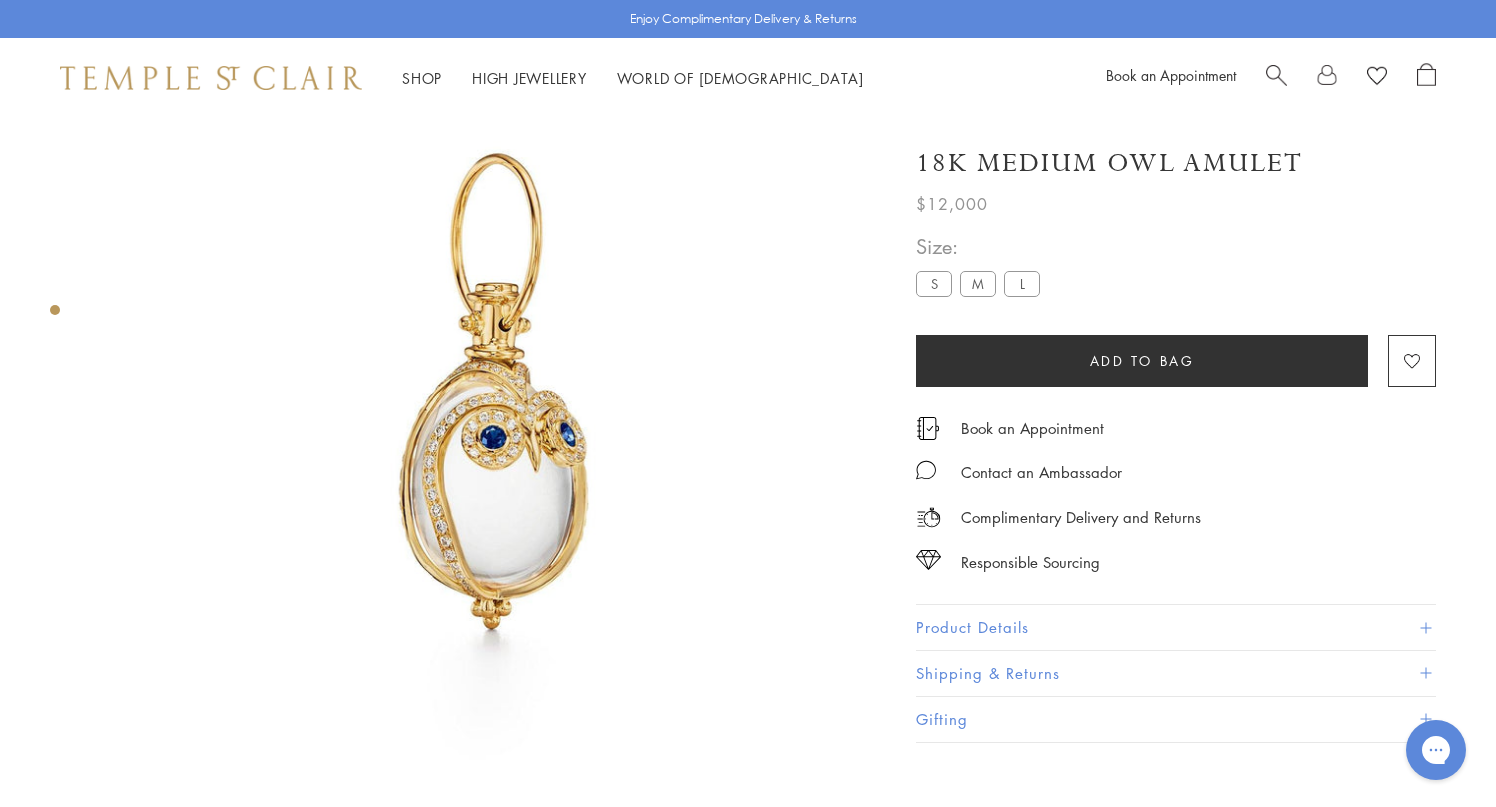 click on "L" at bounding box center (1022, 283) 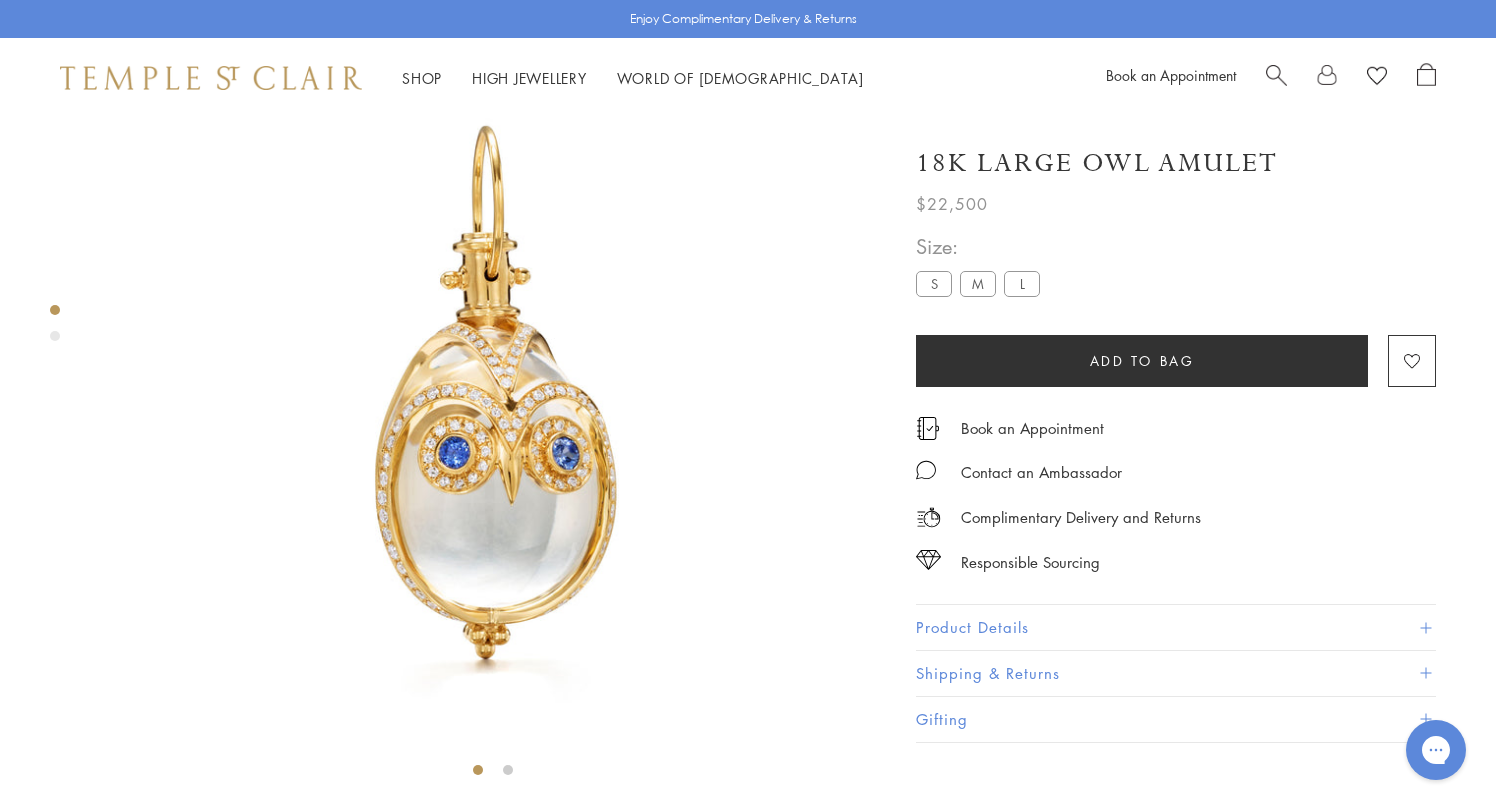 click on "S" at bounding box center (934, 283) 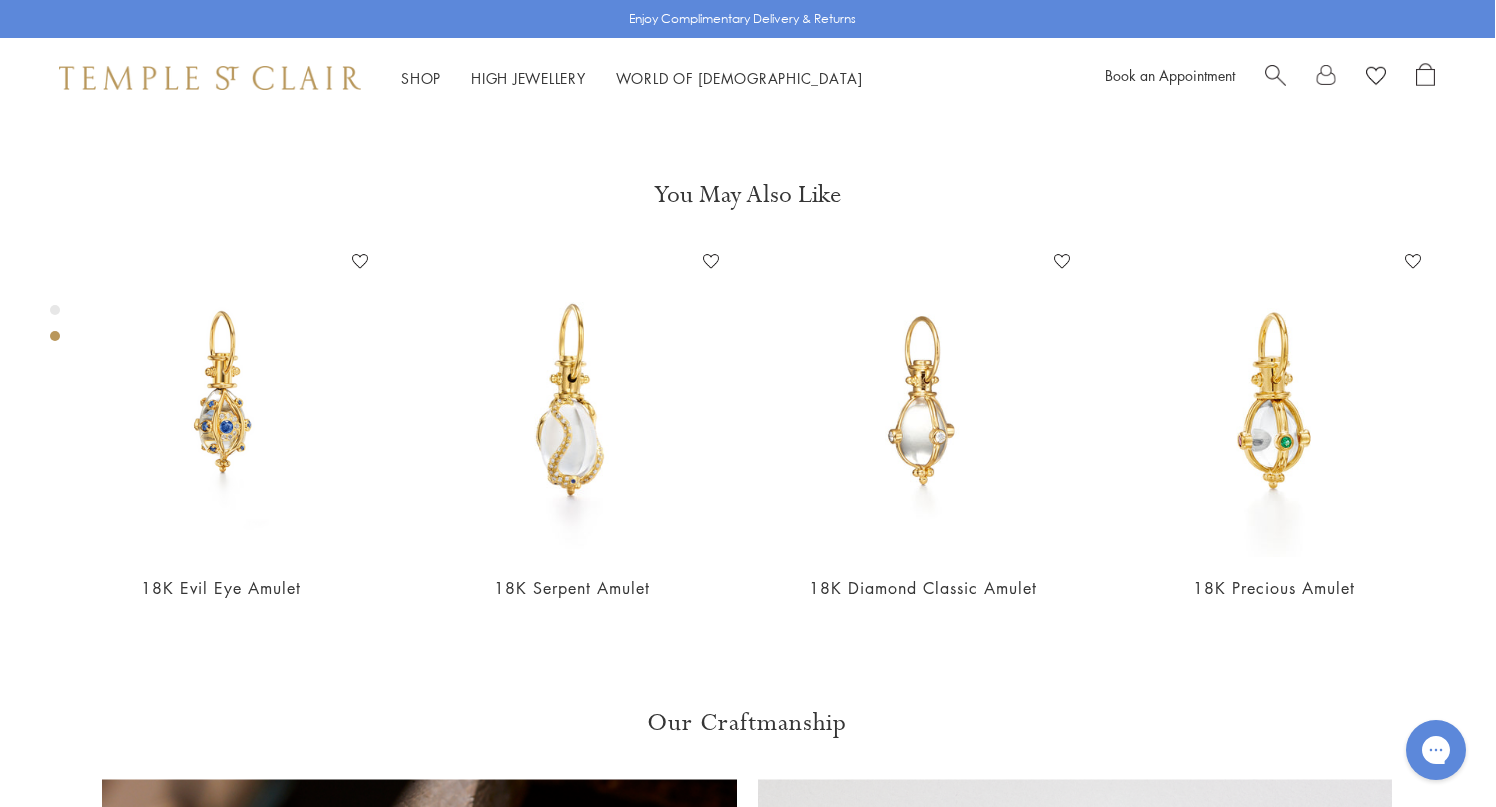 scroll, scrollTop: 793, scrollLeft: 1, axis: both 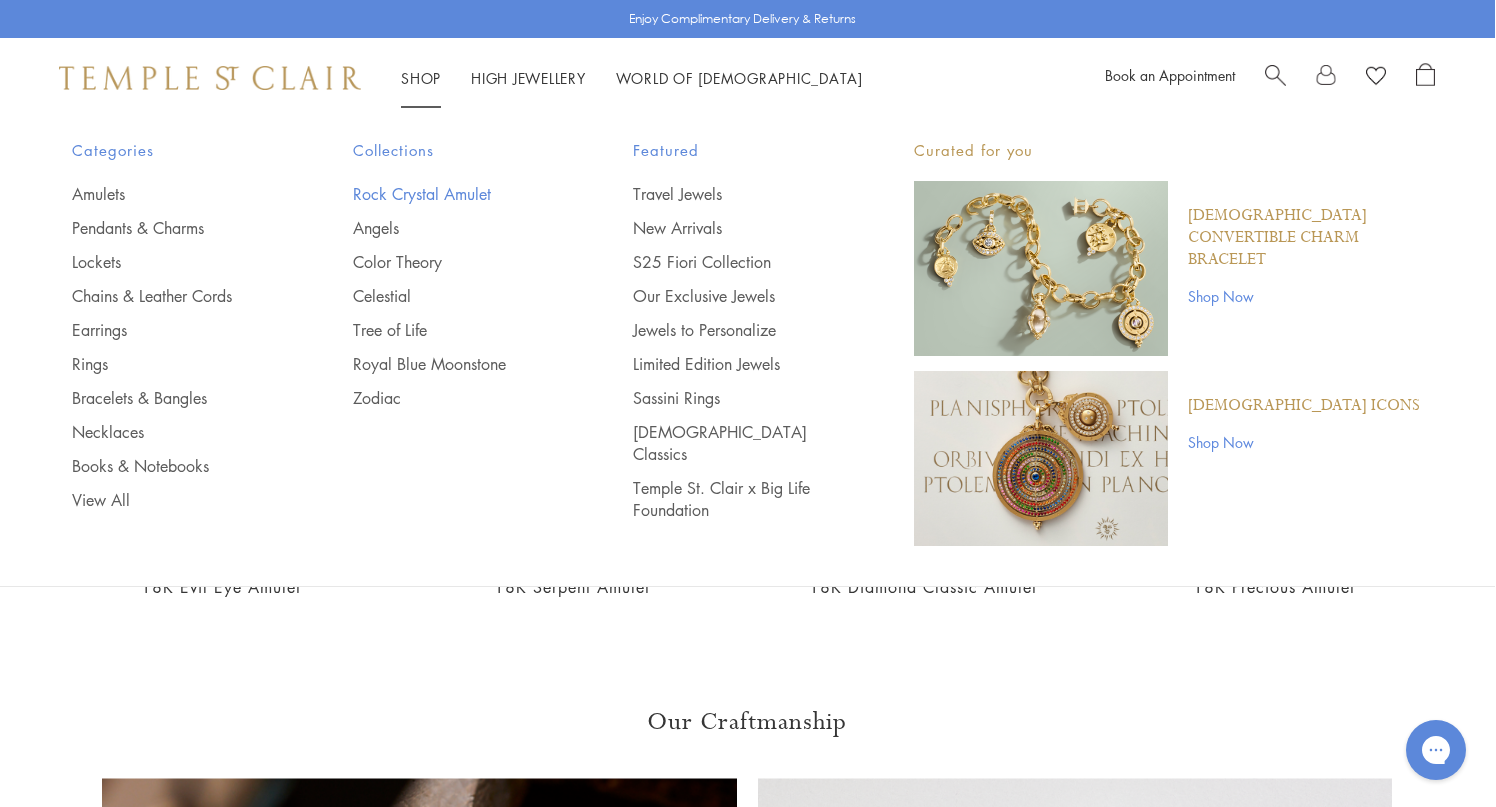 click on "Rock Crystal Amulet" at bounding box center [453, 194] 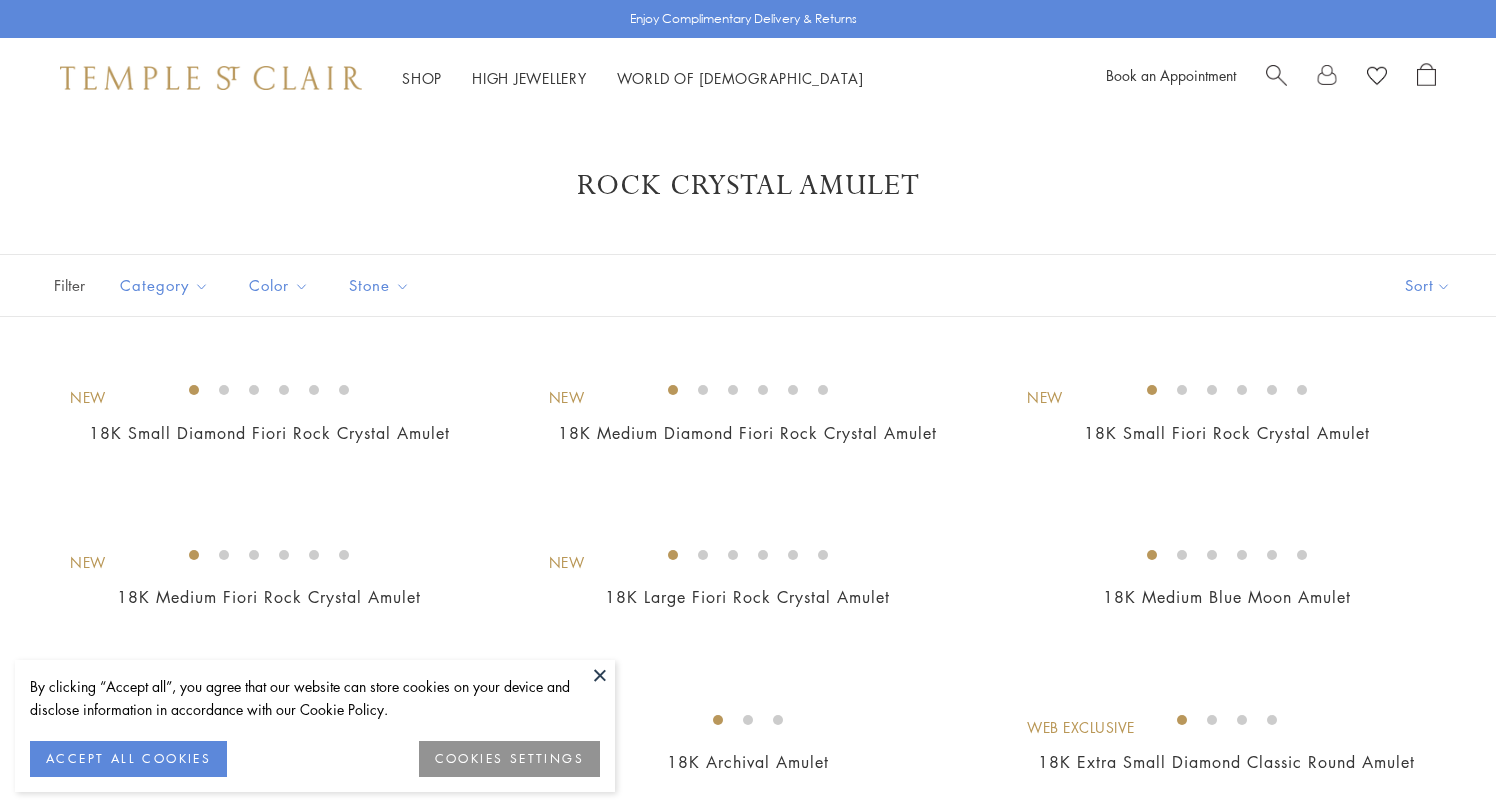 scroll, scrollTop: 0, scrollLeft: 0, axis: both 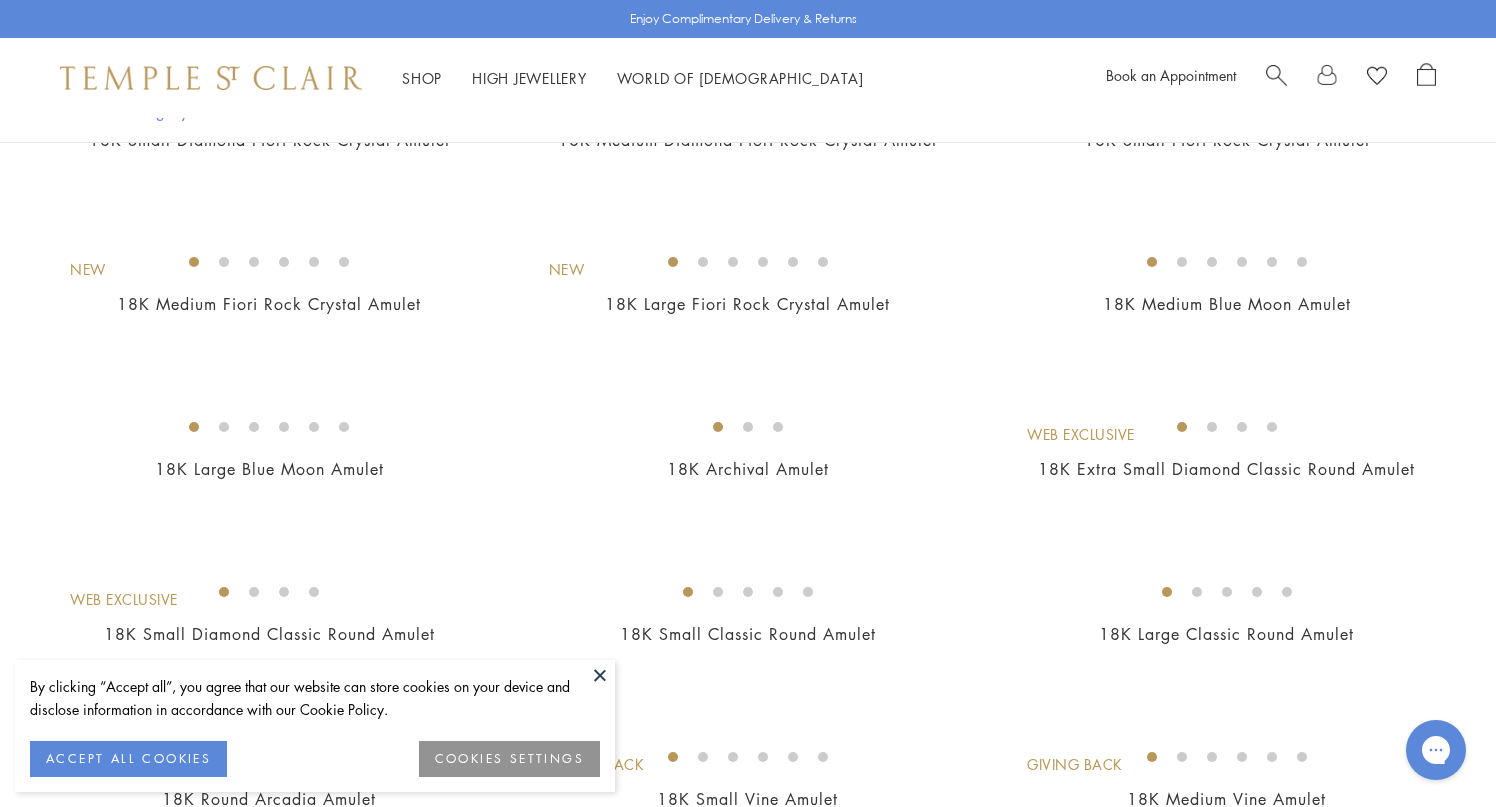click at bounding box center (600, 675) 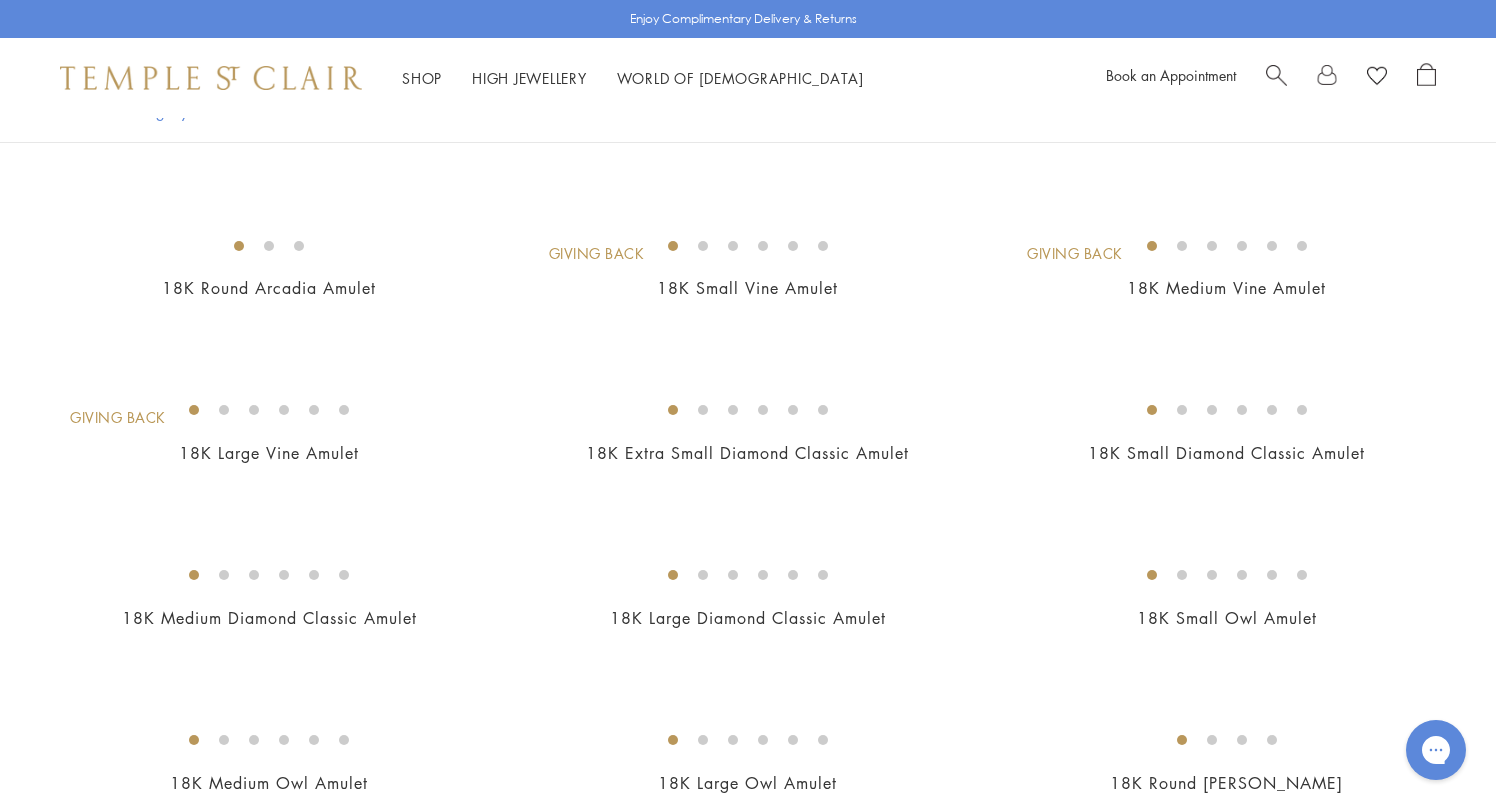 scroll, scrollTop: 805, scrollLeft: 0, axis: vertical 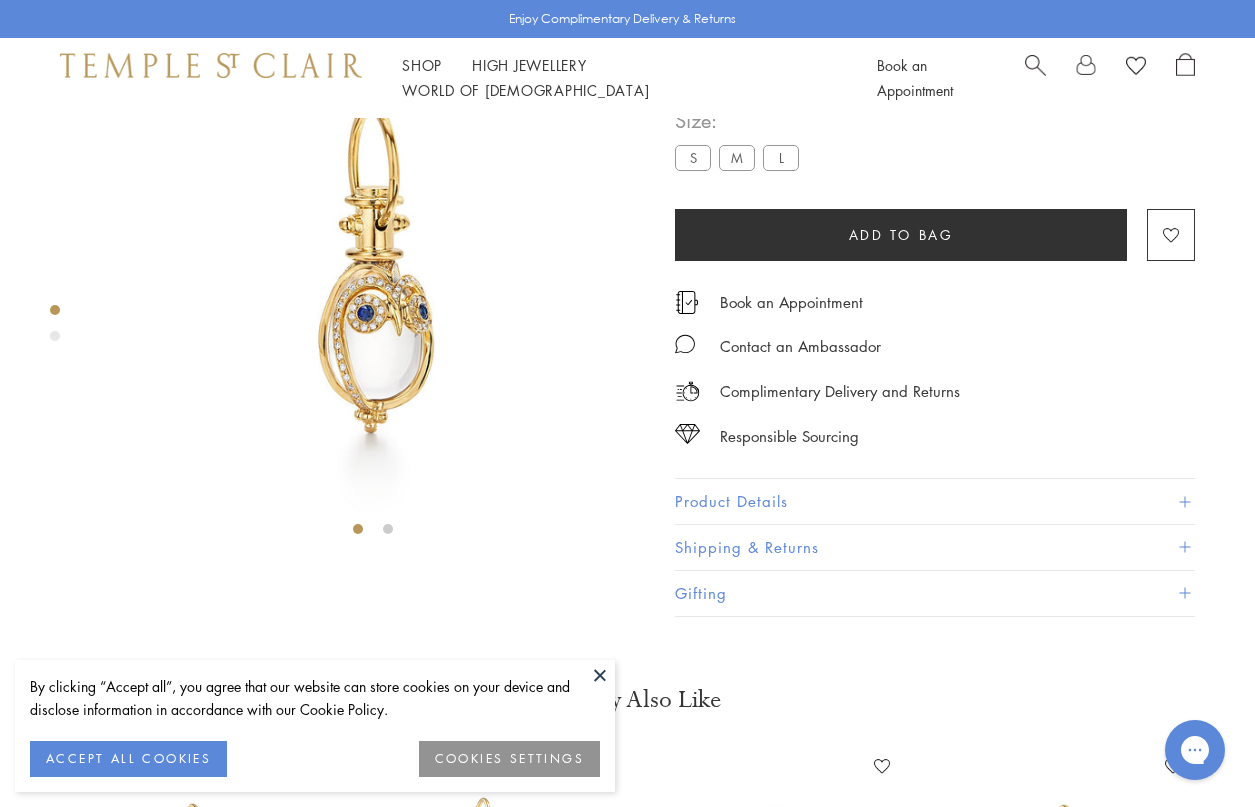 click at bounding box center (372, 272) 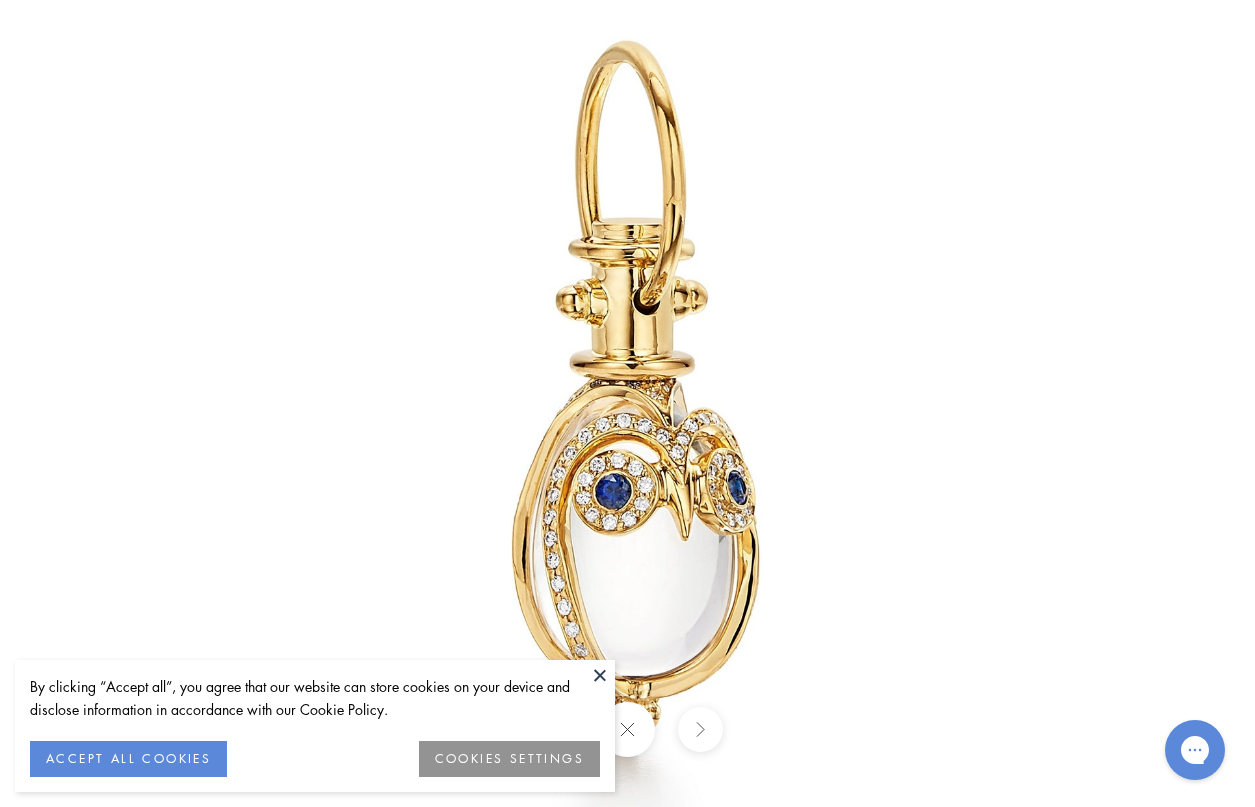 click at bounding box center [600, 675] 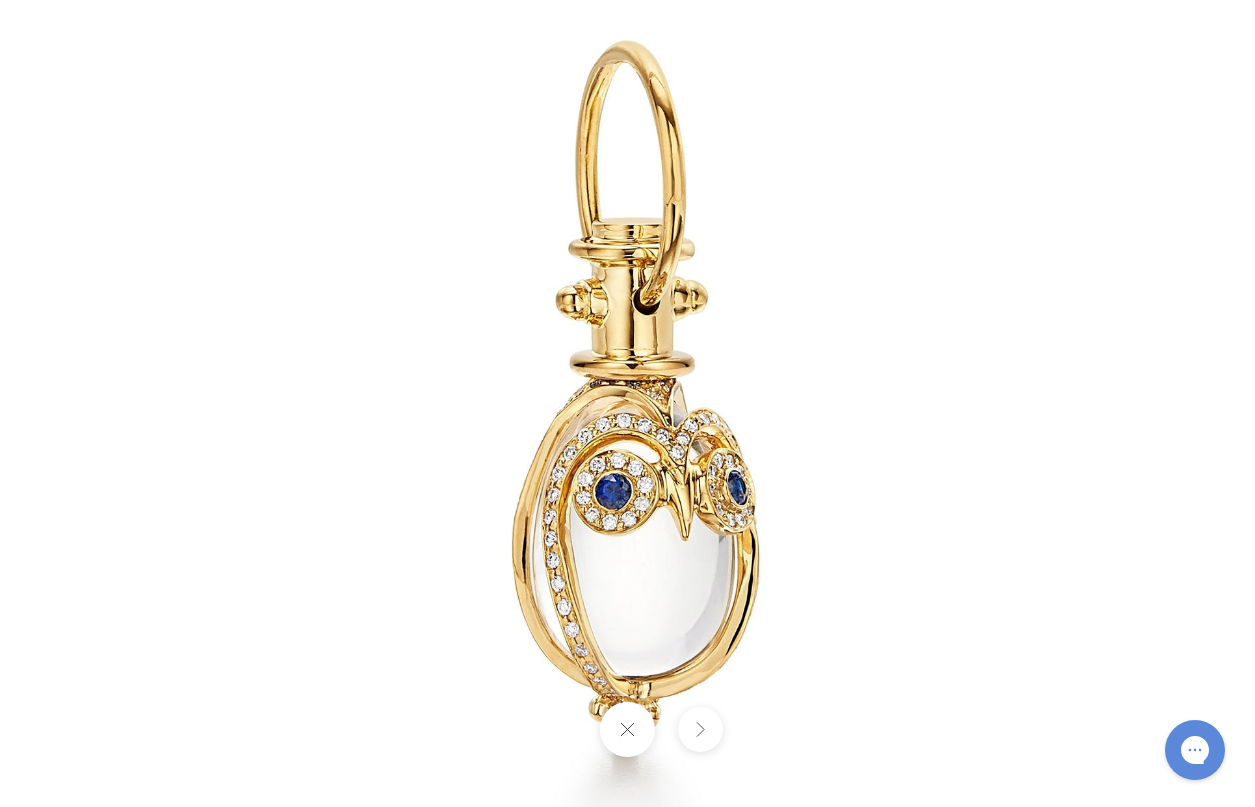 scroll, scrollTop: 0, scrollLeft: 0, axis: both 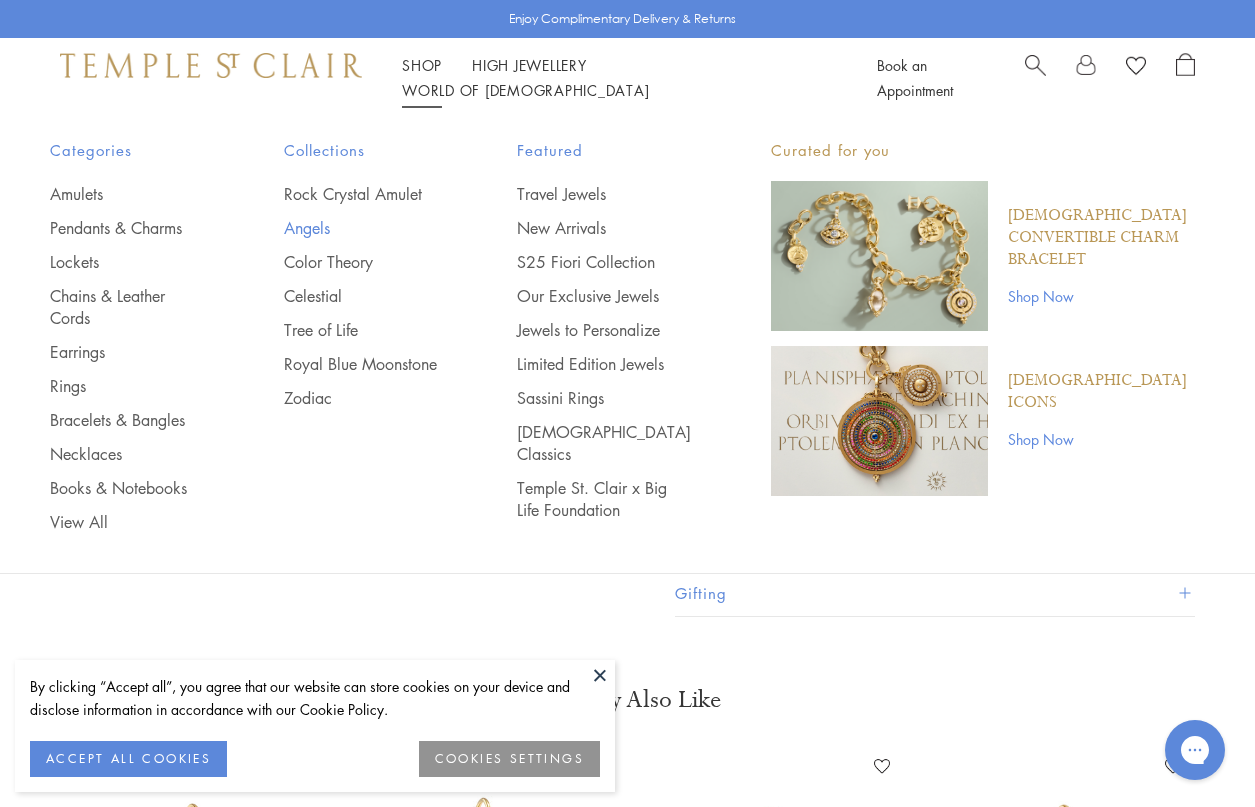 click on "Angels" at bounding box center [361, 228] 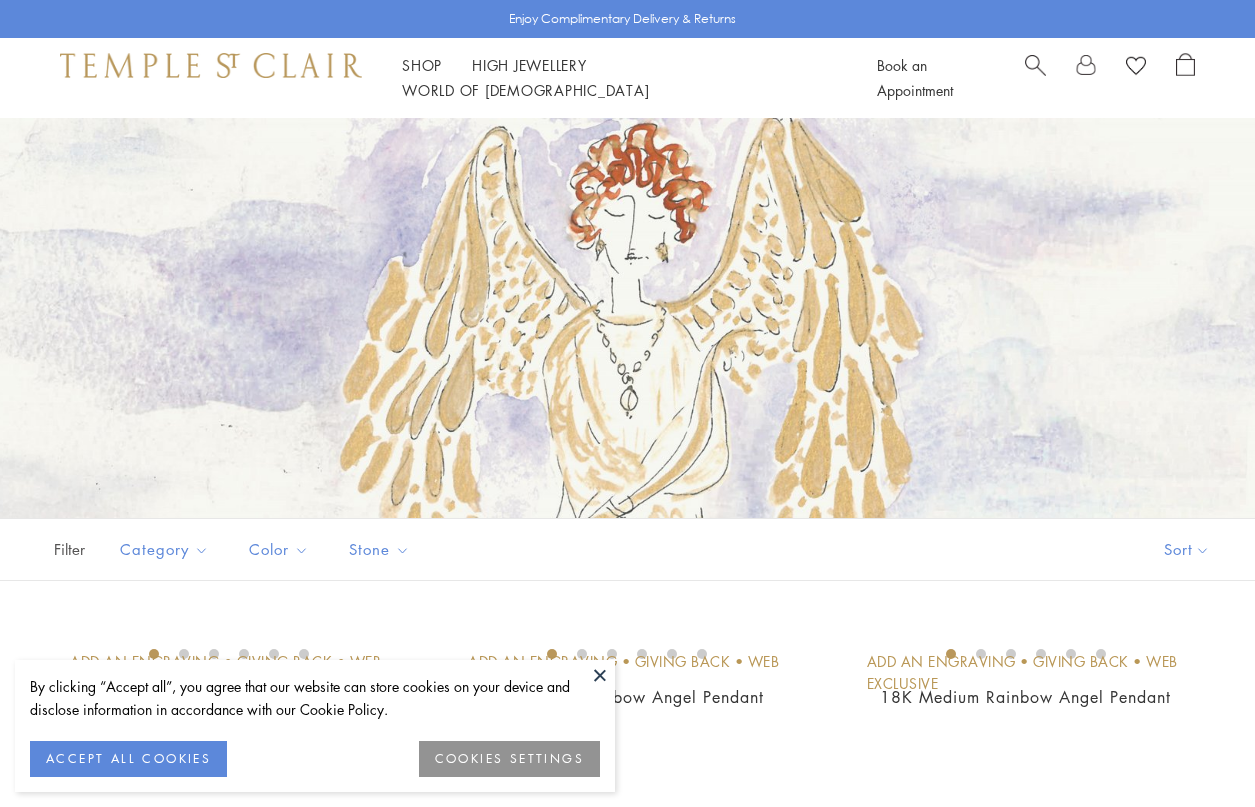 scroll, scrollTop: 0, scrollLeft: 0, axis: both 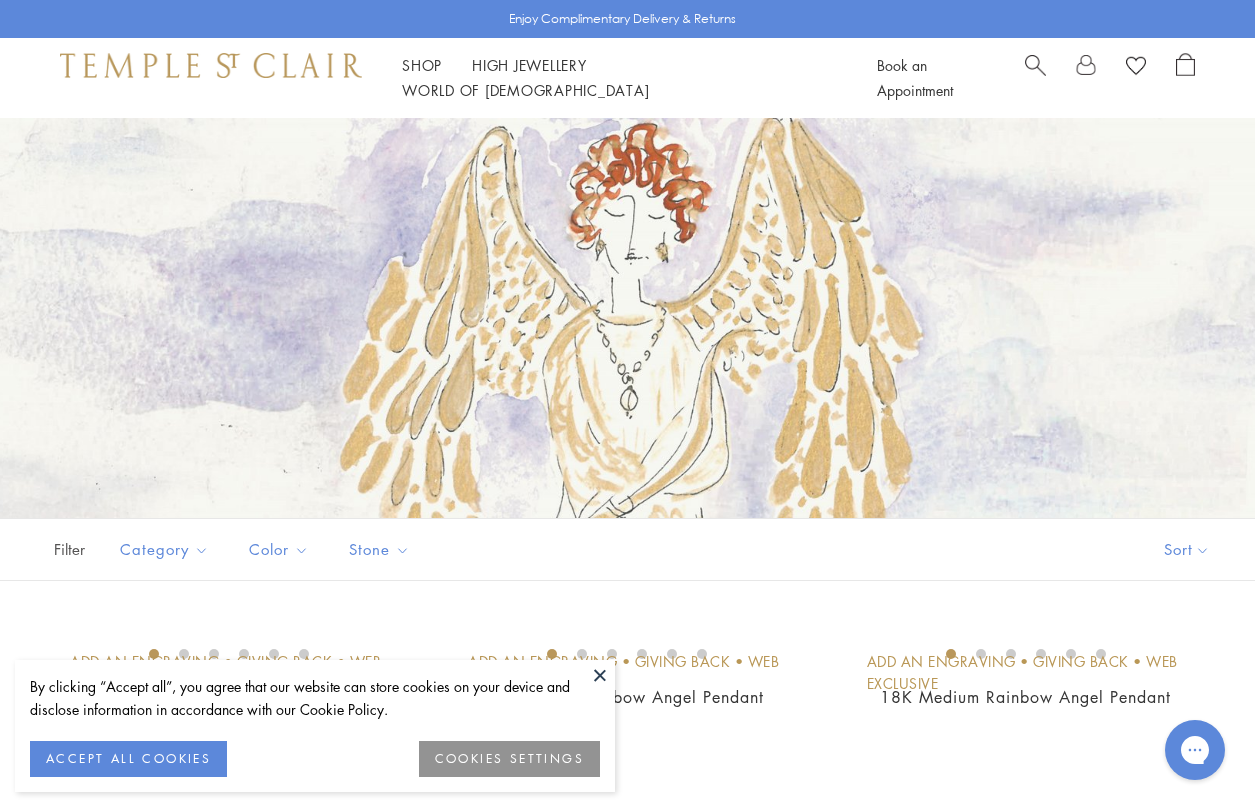 click at bounding box center [600, 675] 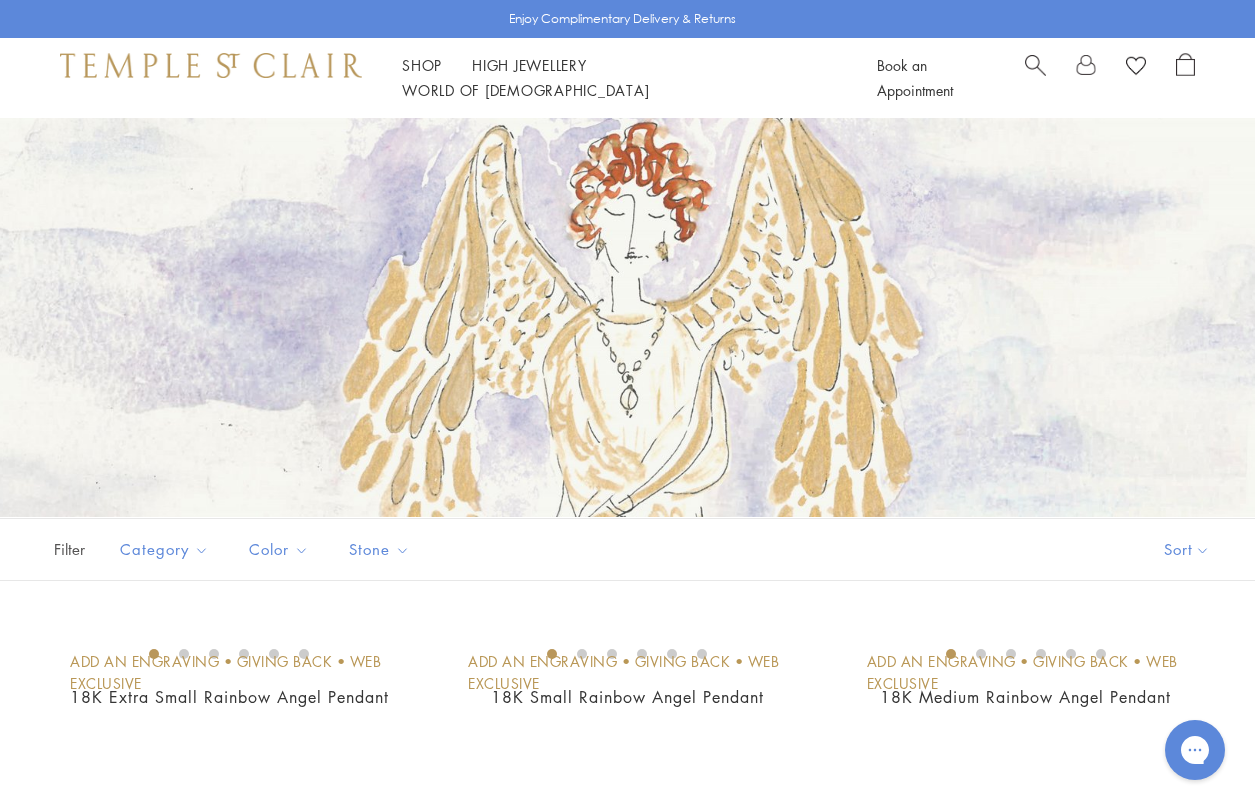 scroll, scrollTop: 0, scrollLeft: 0, axis: both 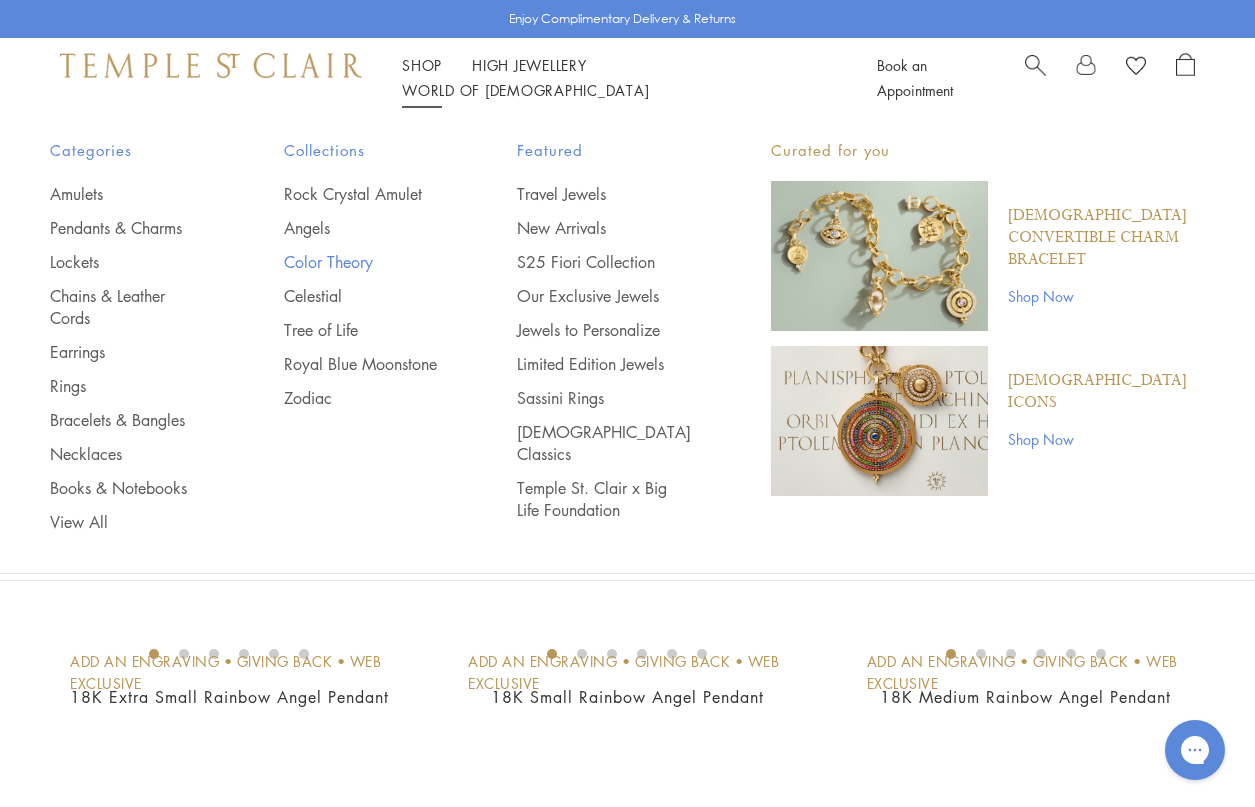 click on "Color Theory" at bounding box center [361, 262] 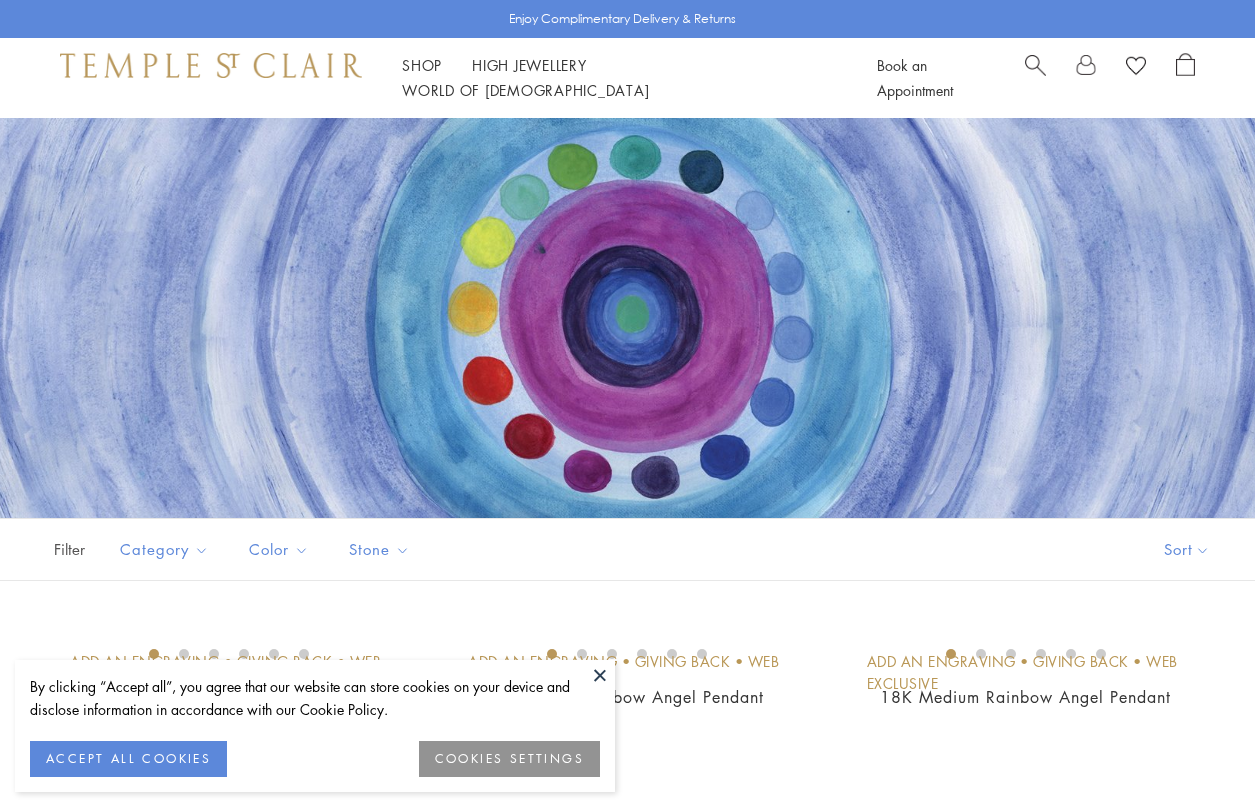 scroll, scrollTop: 0, scrollLeft: 0, axis: both 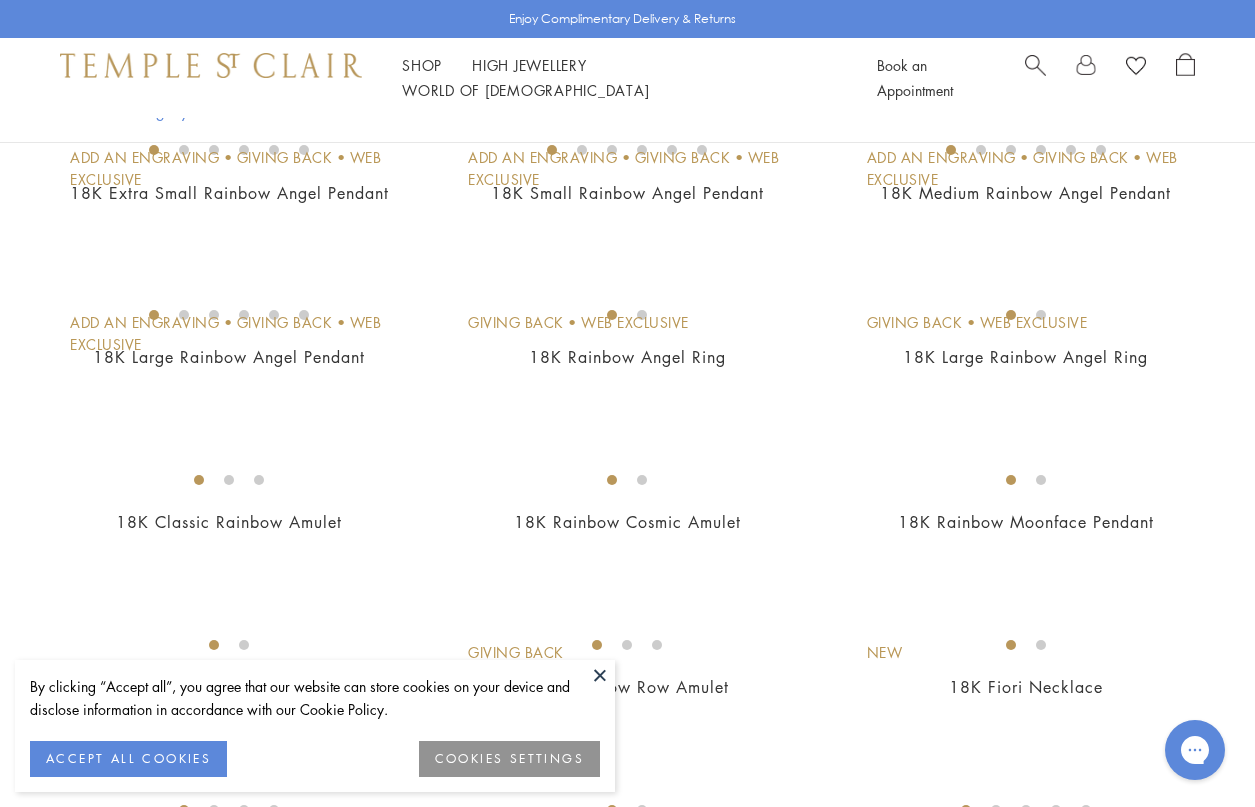 click at bounding box center (600, 675) 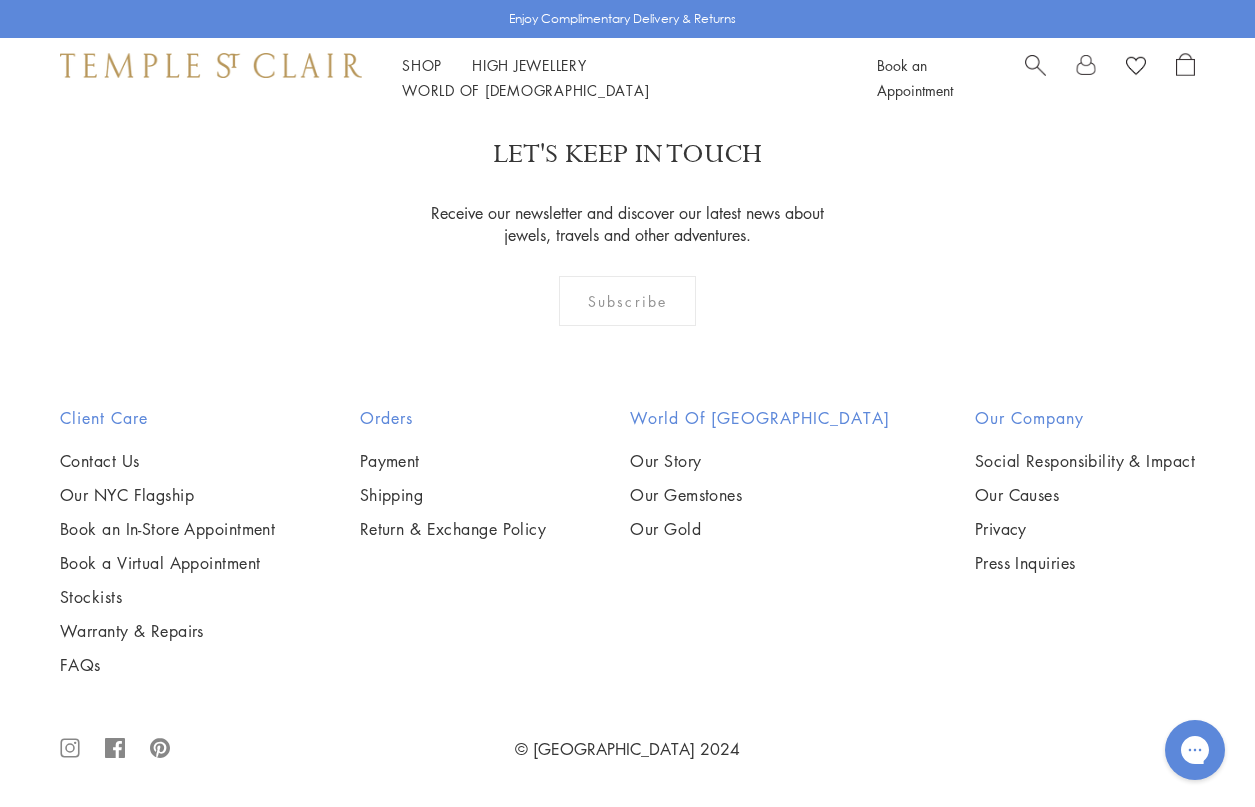 scroll, scrollTop: 5492, scrollLeft: 0, axis: vertical 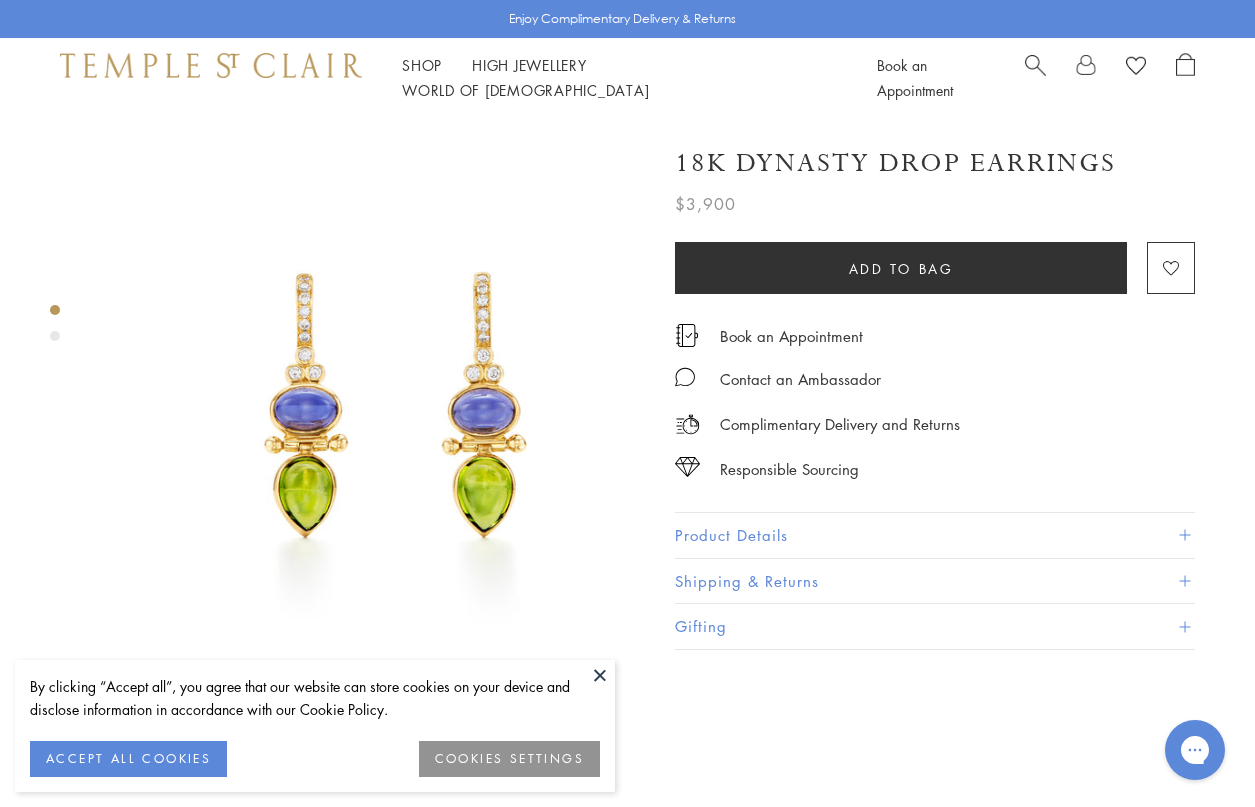 click at bounding box center [600, 675] 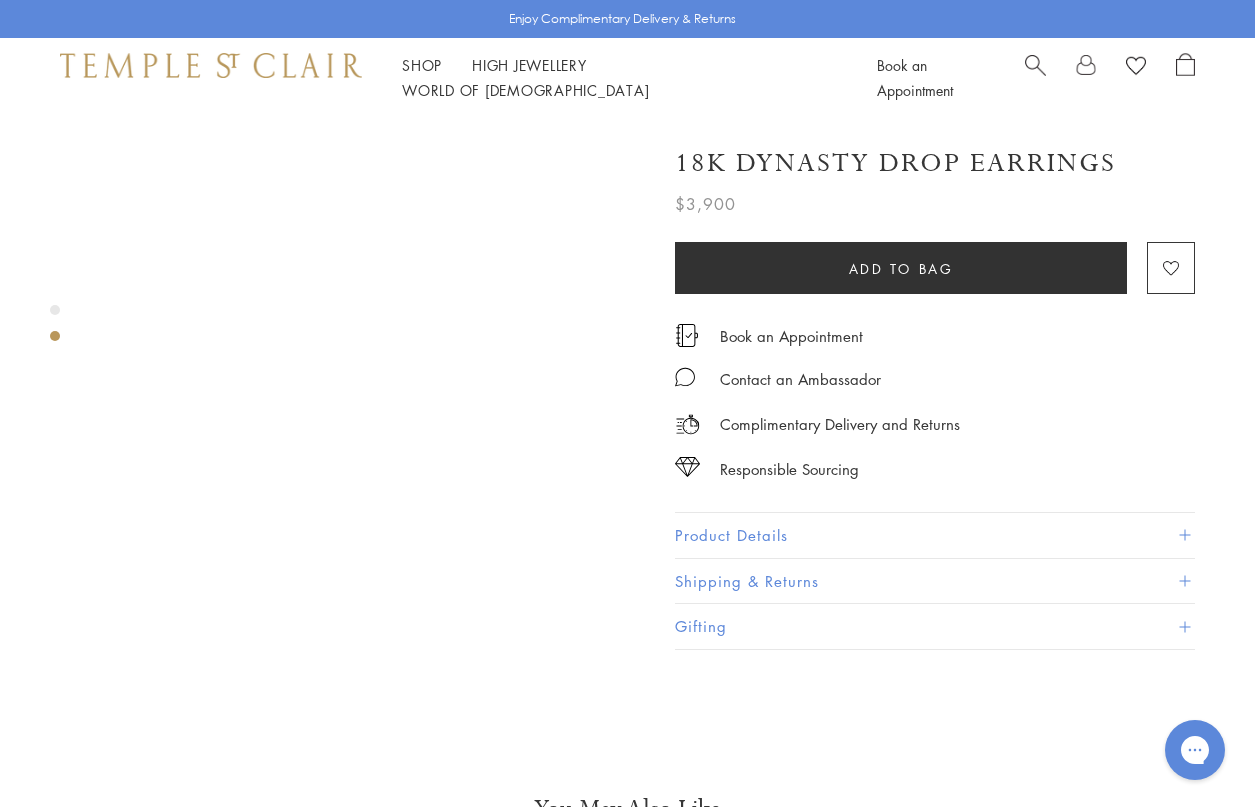 scroll, scrollTop: 191, scrollLeft: 0, axis: vertical 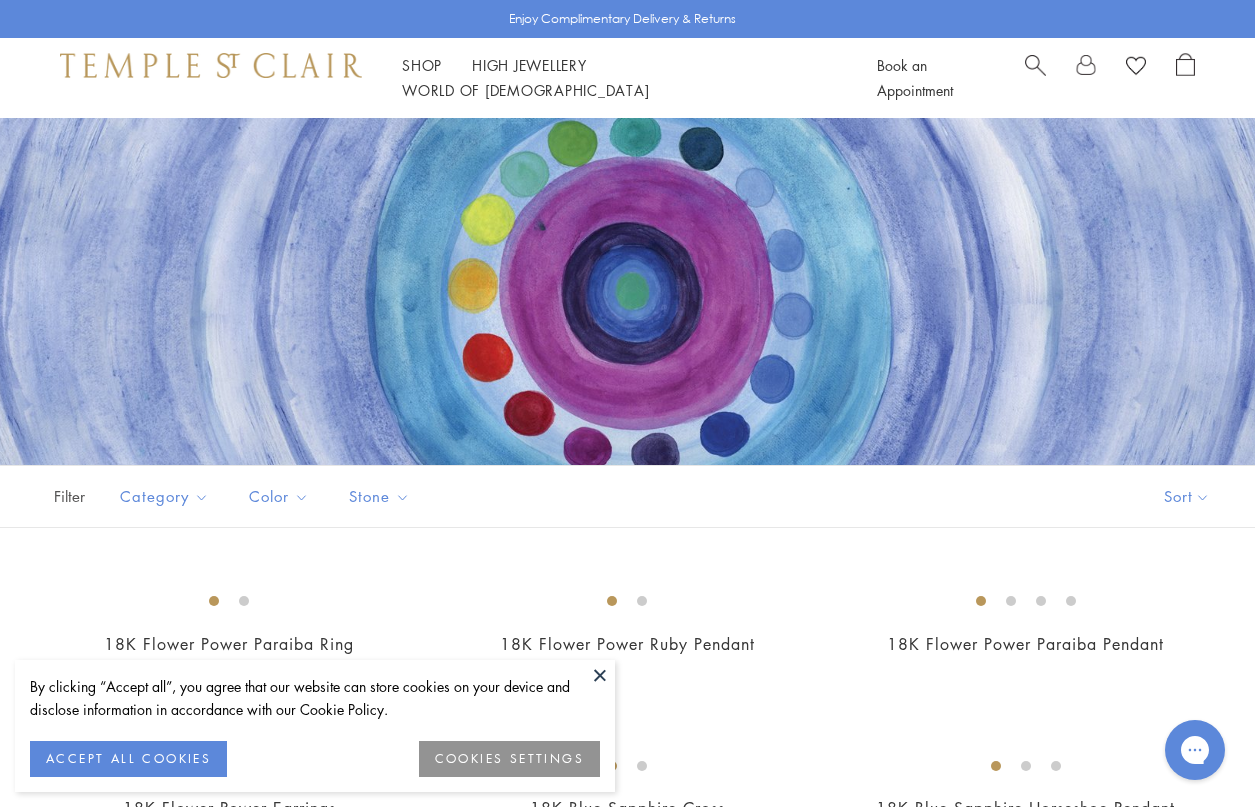 click at bounding box center [600, 675] 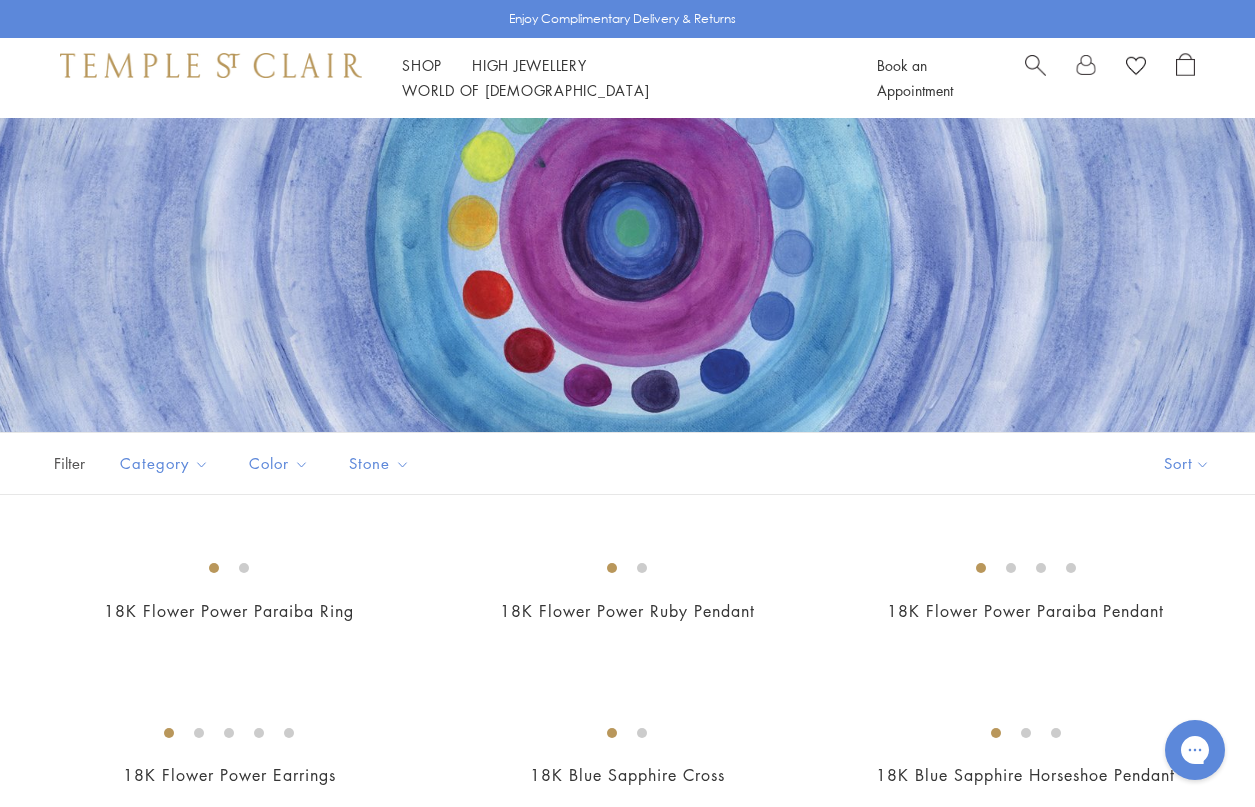 scroll, scrollTop: 0, scrollLeft: 0, axis: both 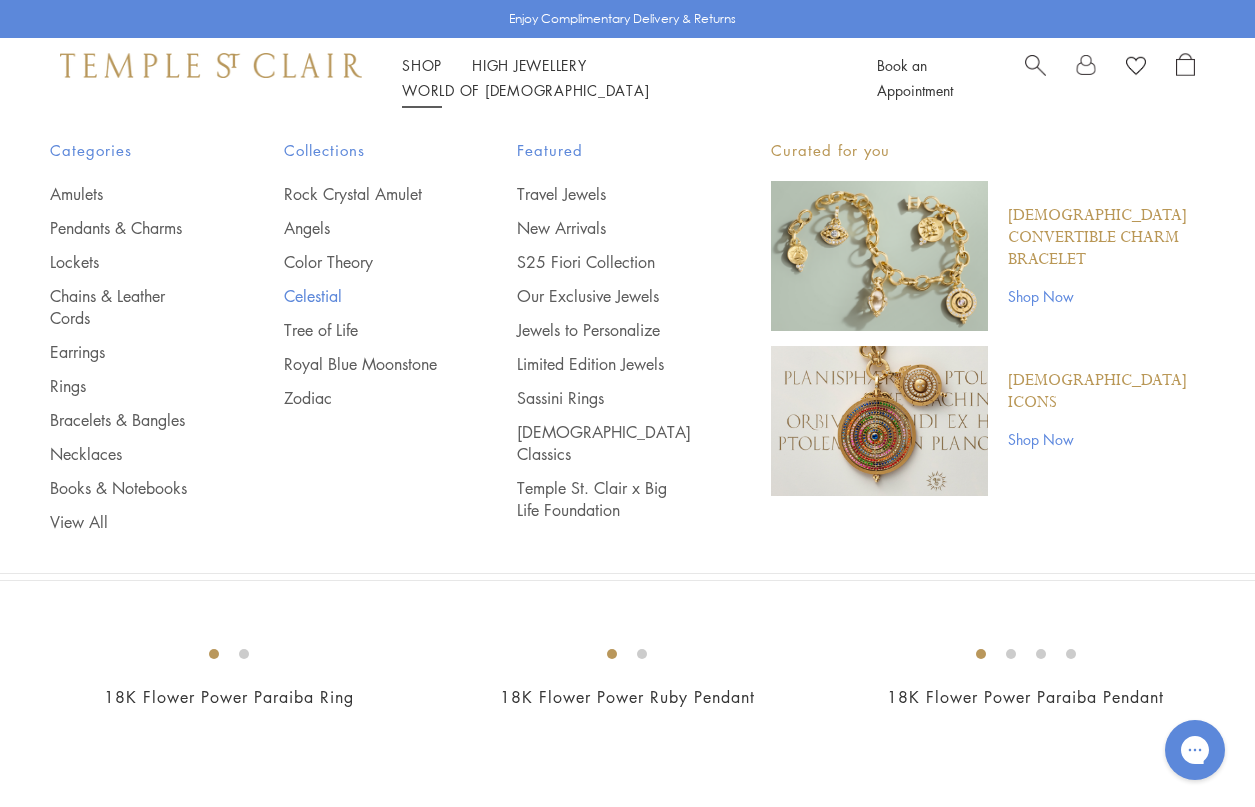 click on "Celestial" at bounding box center (361, 296) 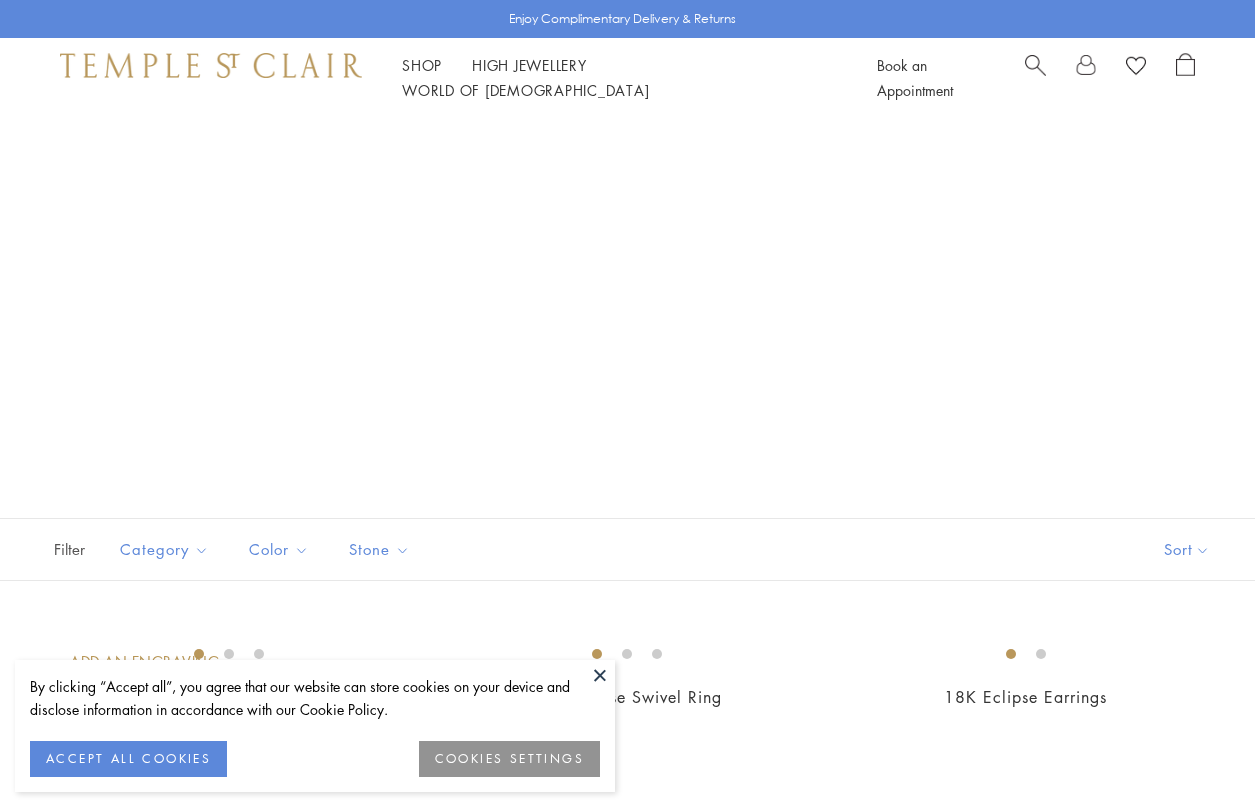 scroll, scrollTop: 0, scrollLeft: 0, axis: both 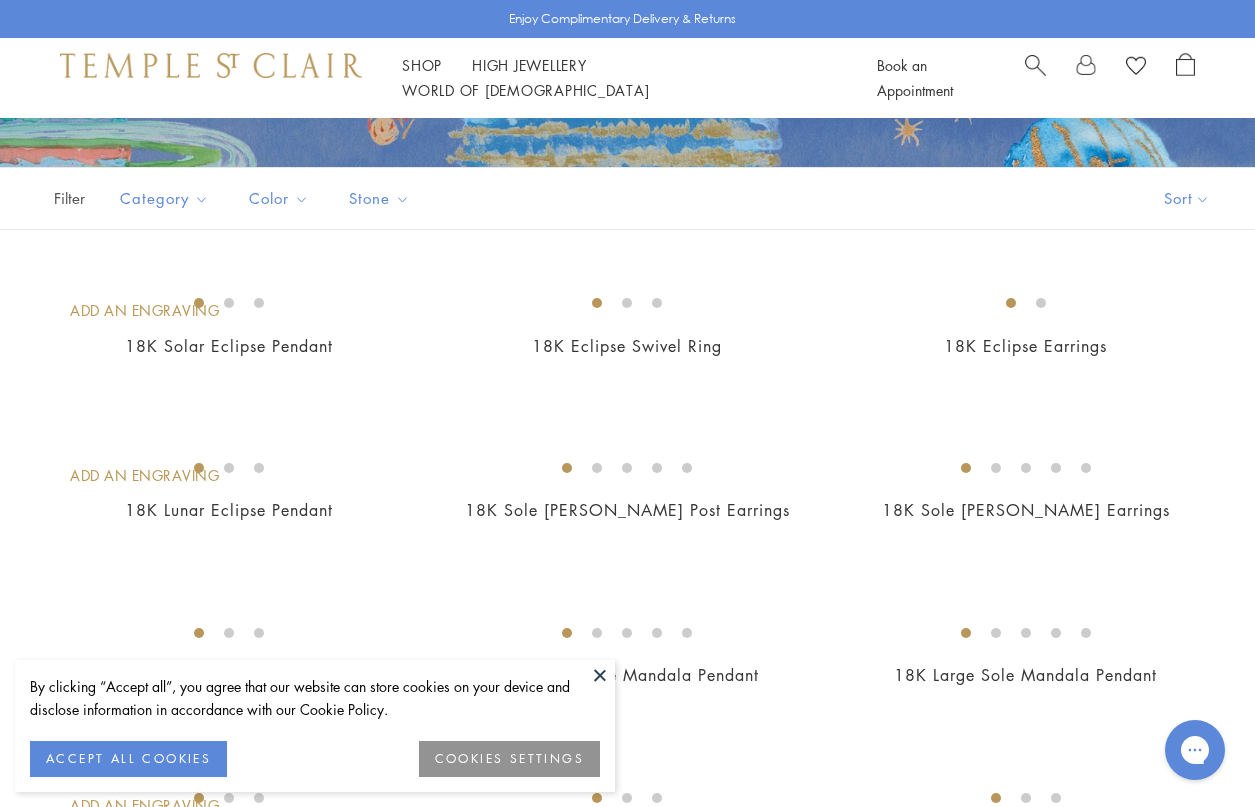 click at bounding box center [600, 675] 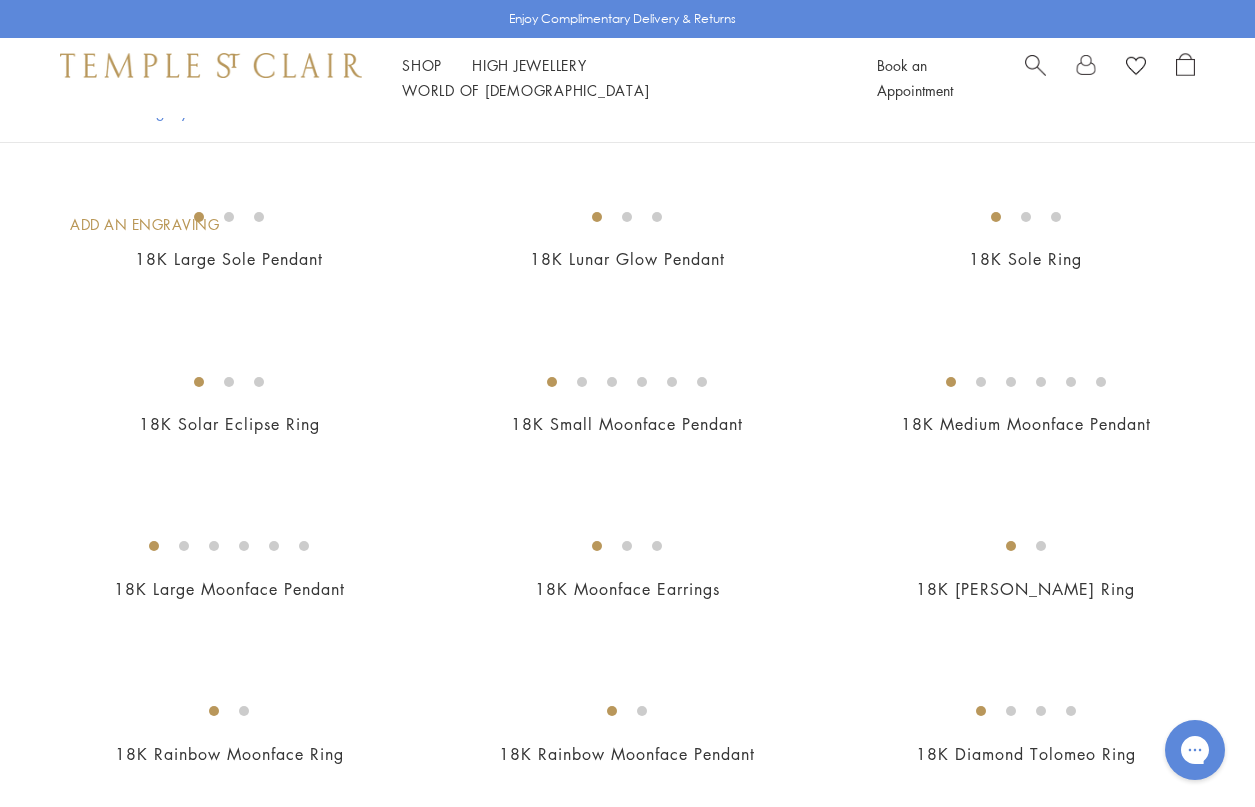 scroll, scrollTop: 941, scrollLeft: 0, axis: vertical 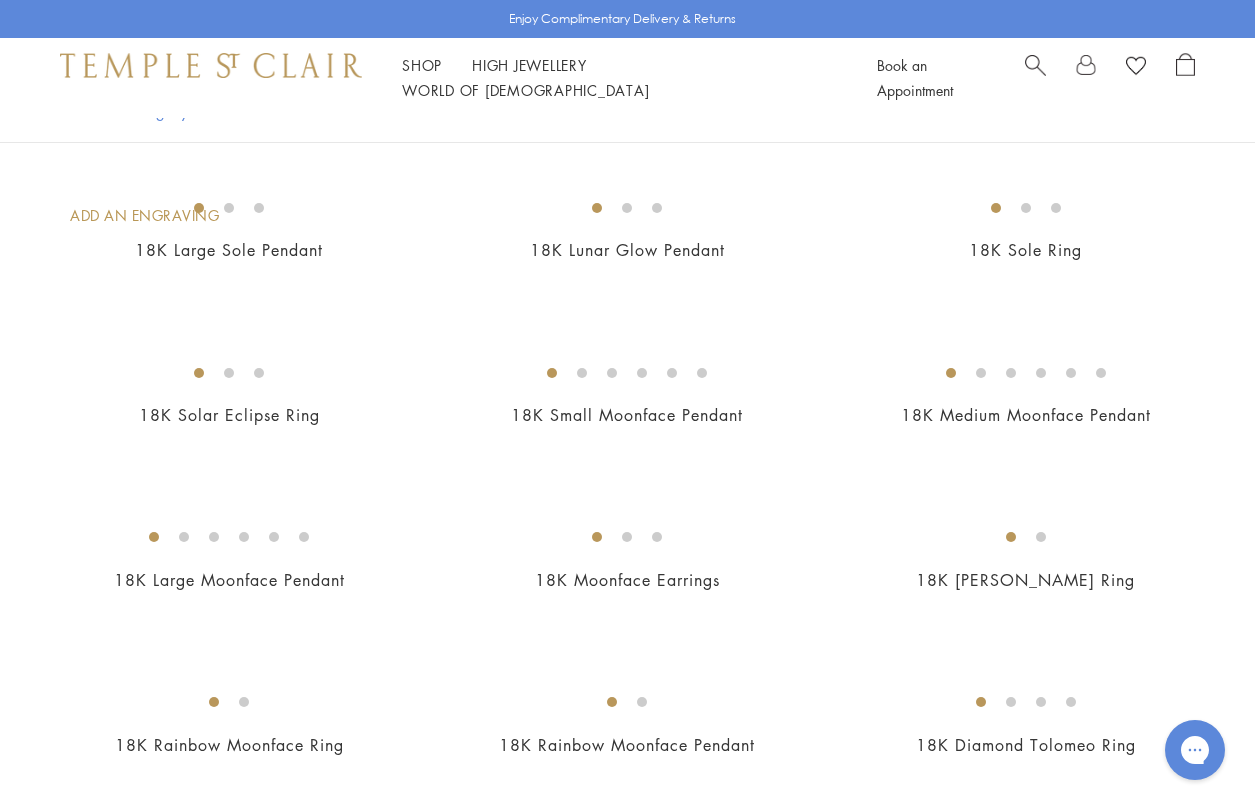 click at bounding box center (0, 0) 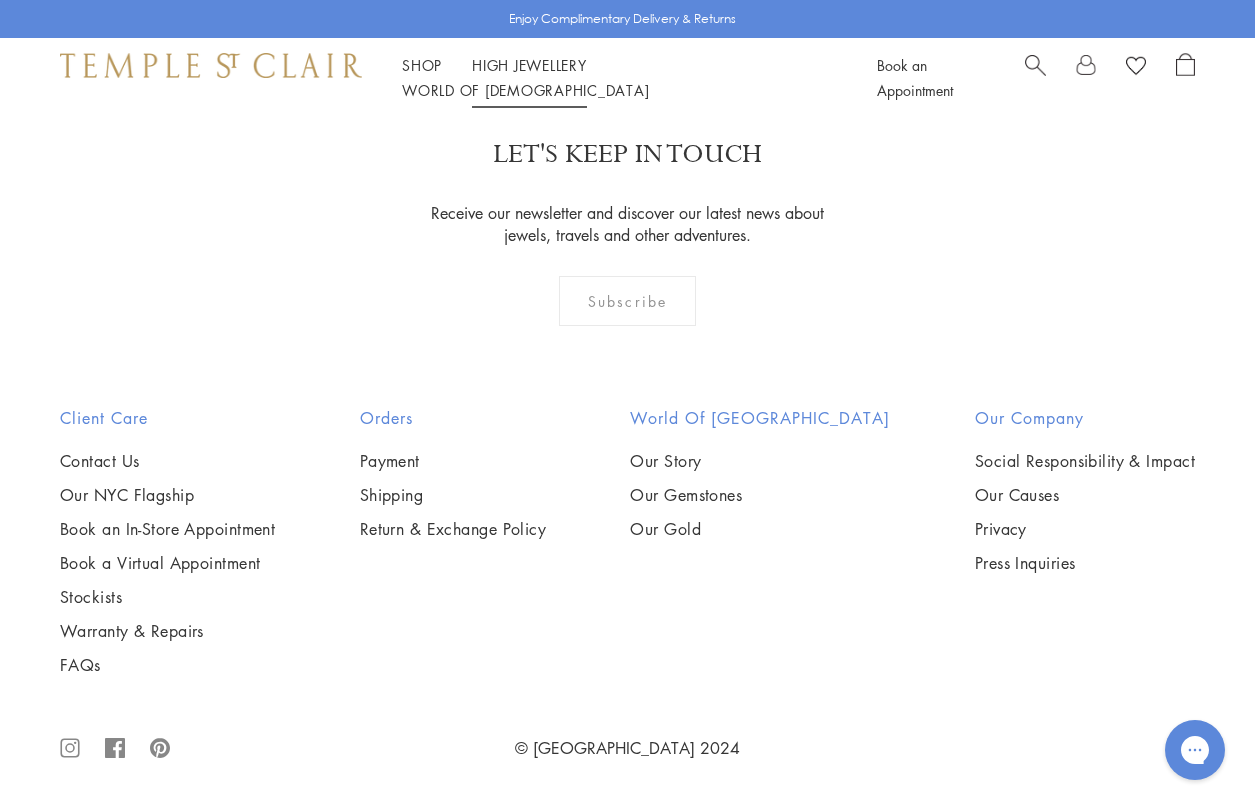 scroll, scrollTop: 3741, scrollLeft: 0, axis: vertical 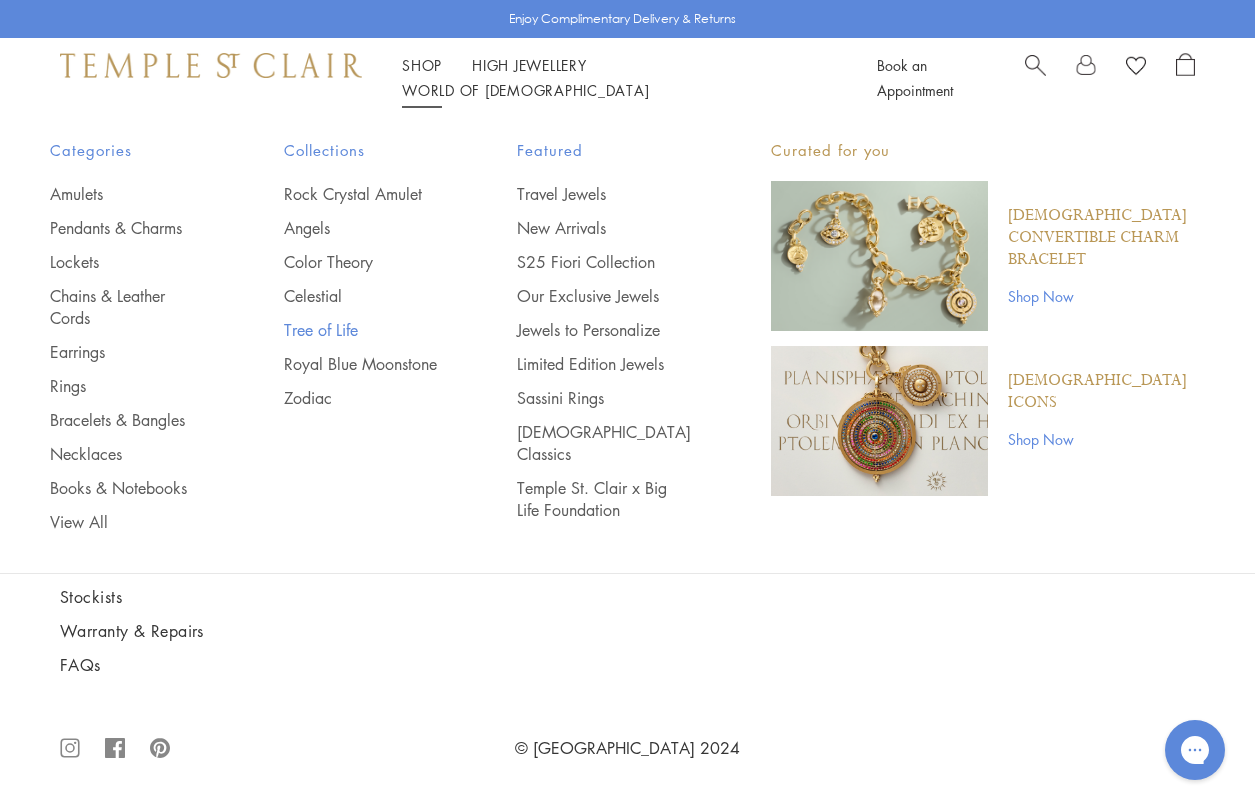 click on "Tree of Life" at bounding box center (361, 330) 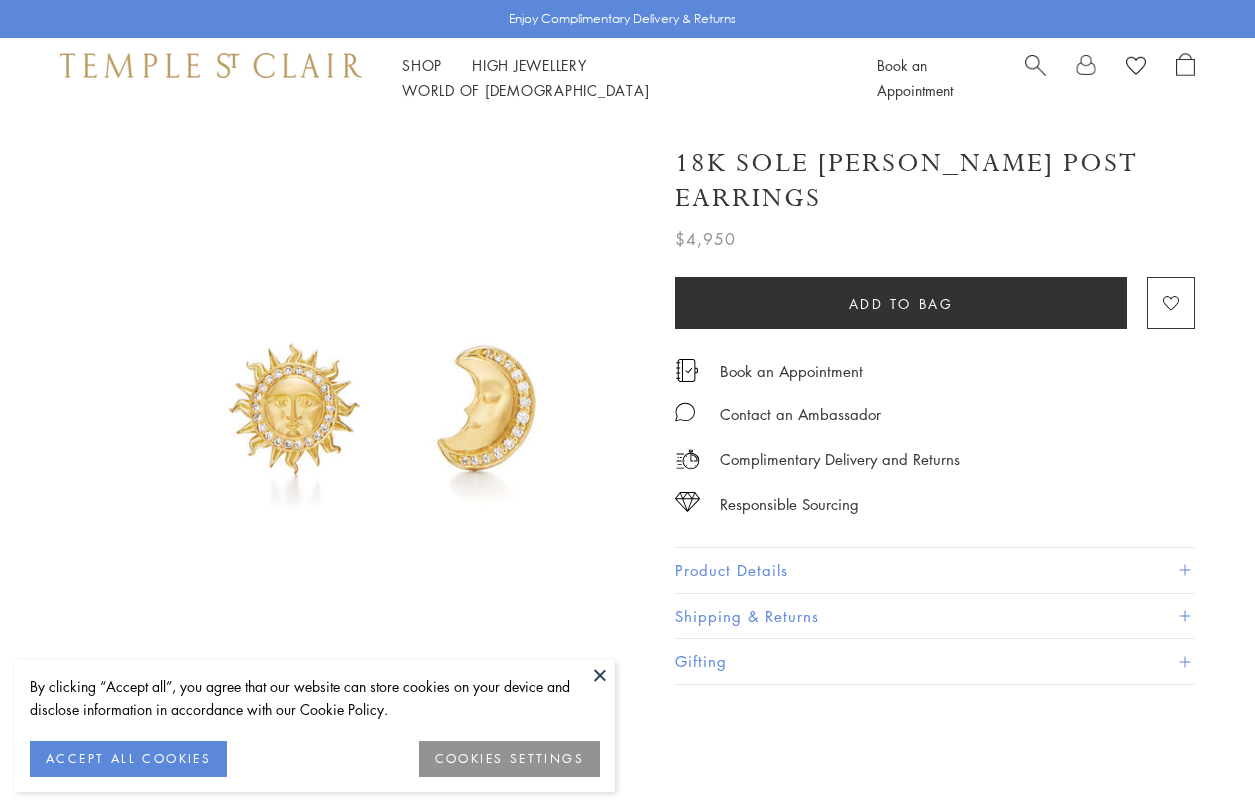 scroll, scrollTop: 0, scrollLeft: 0, axis: both 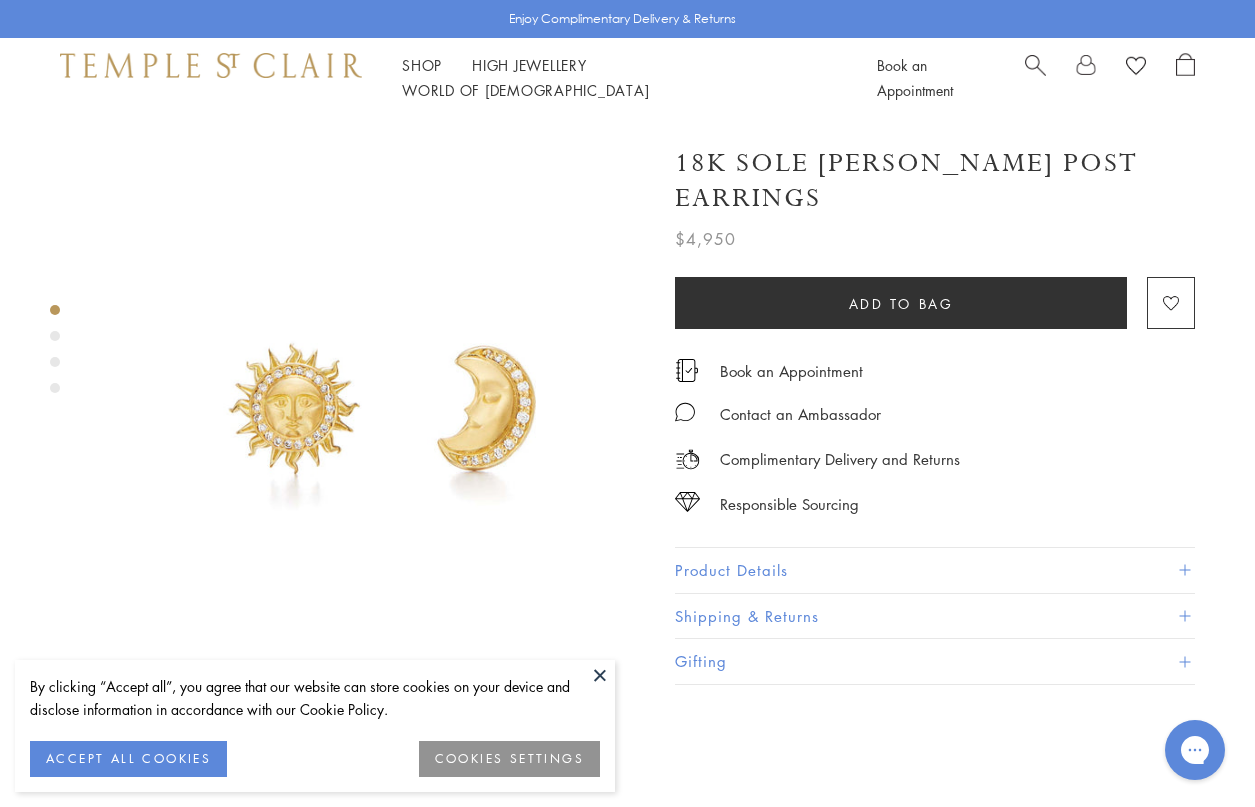 click at bounding box center [600, 675] 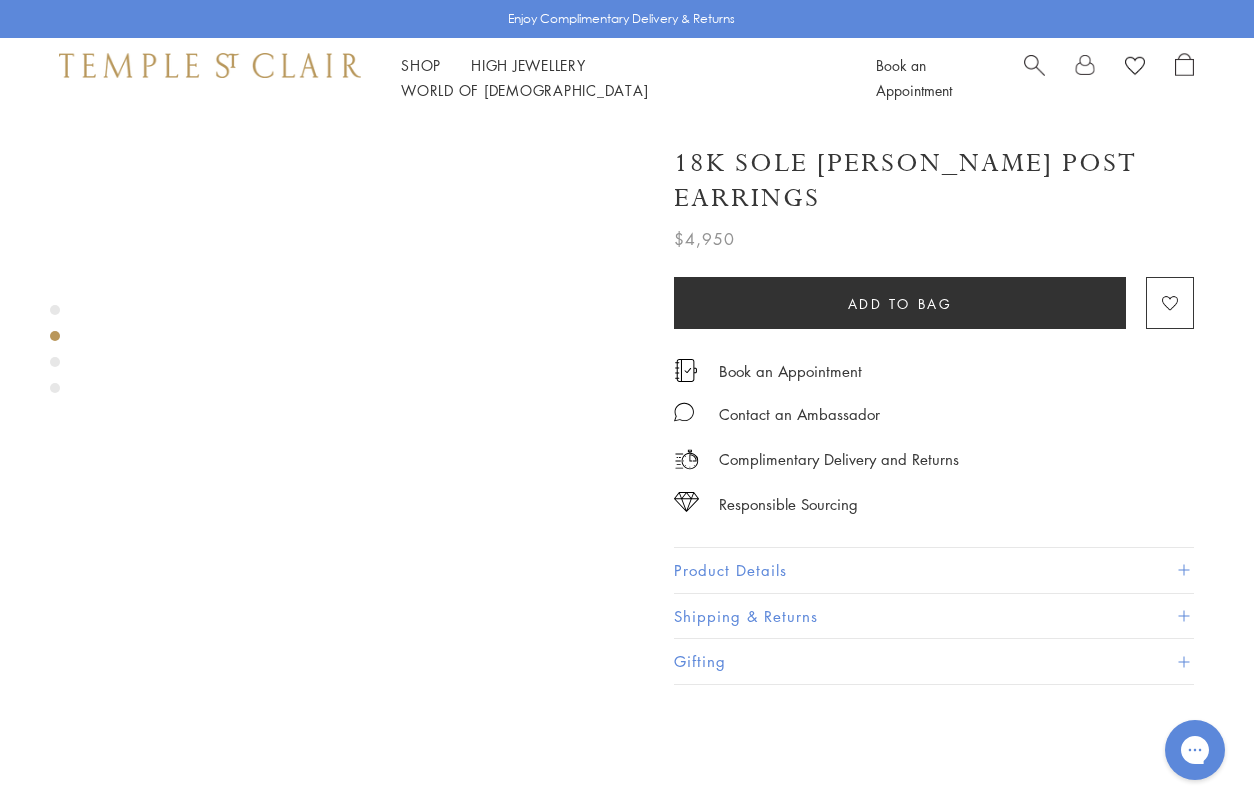 scroll, scrollTop: 477, scrollLeft: 1, axis: both 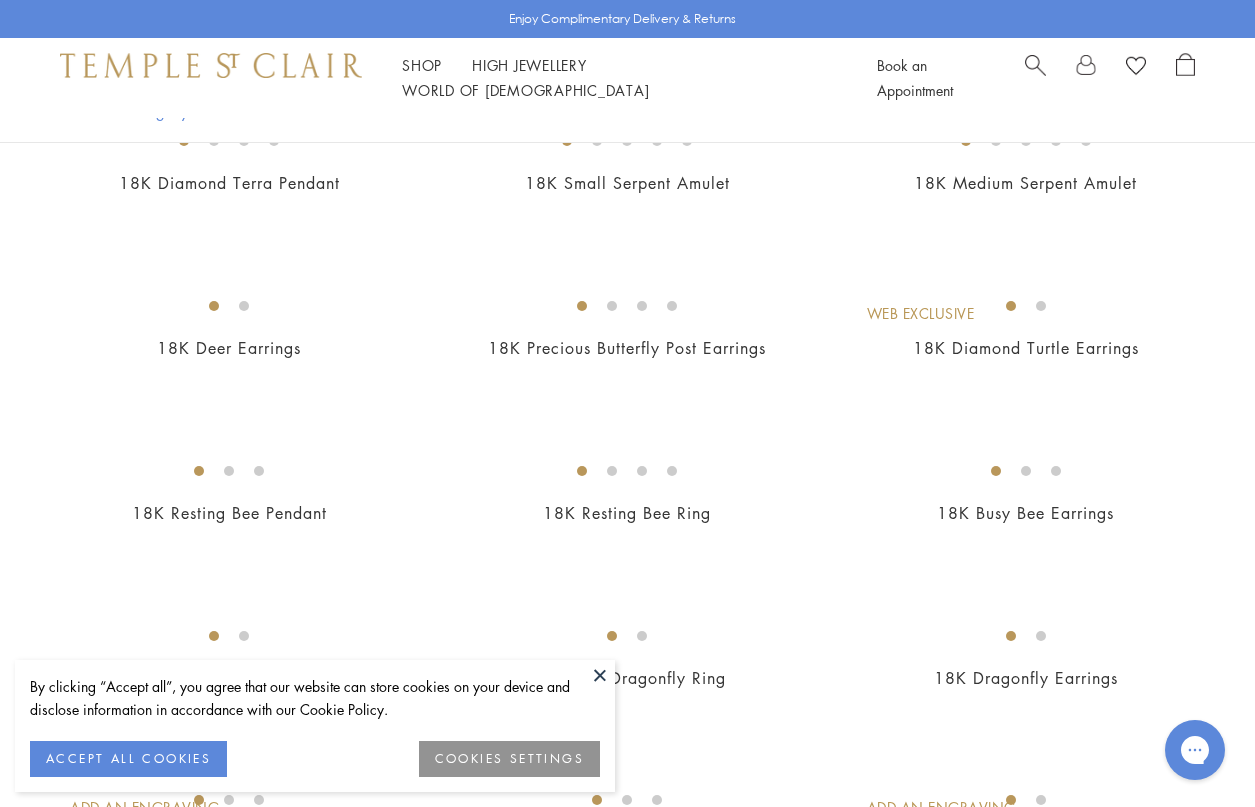 click at bounding box center [600, 675] 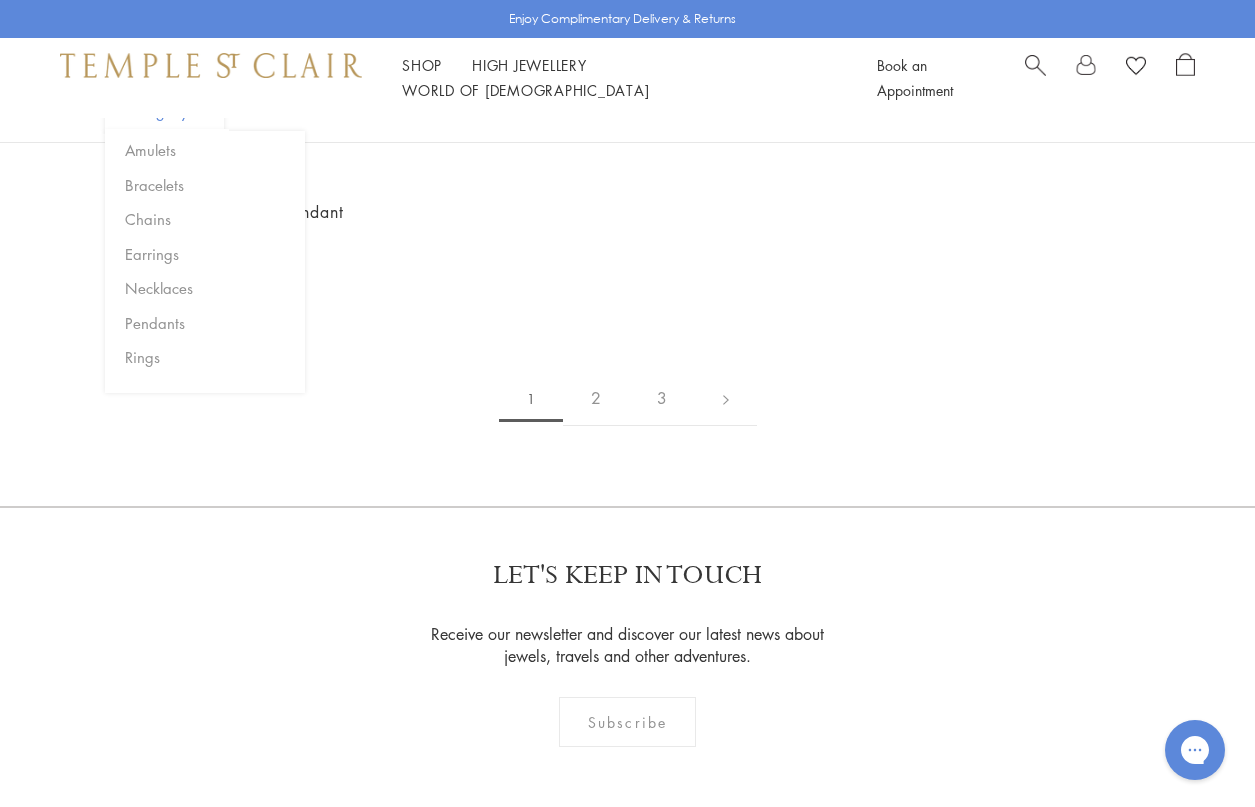 scroll, scrollTop: 3771, scrollLeft: 0, axis: vertical 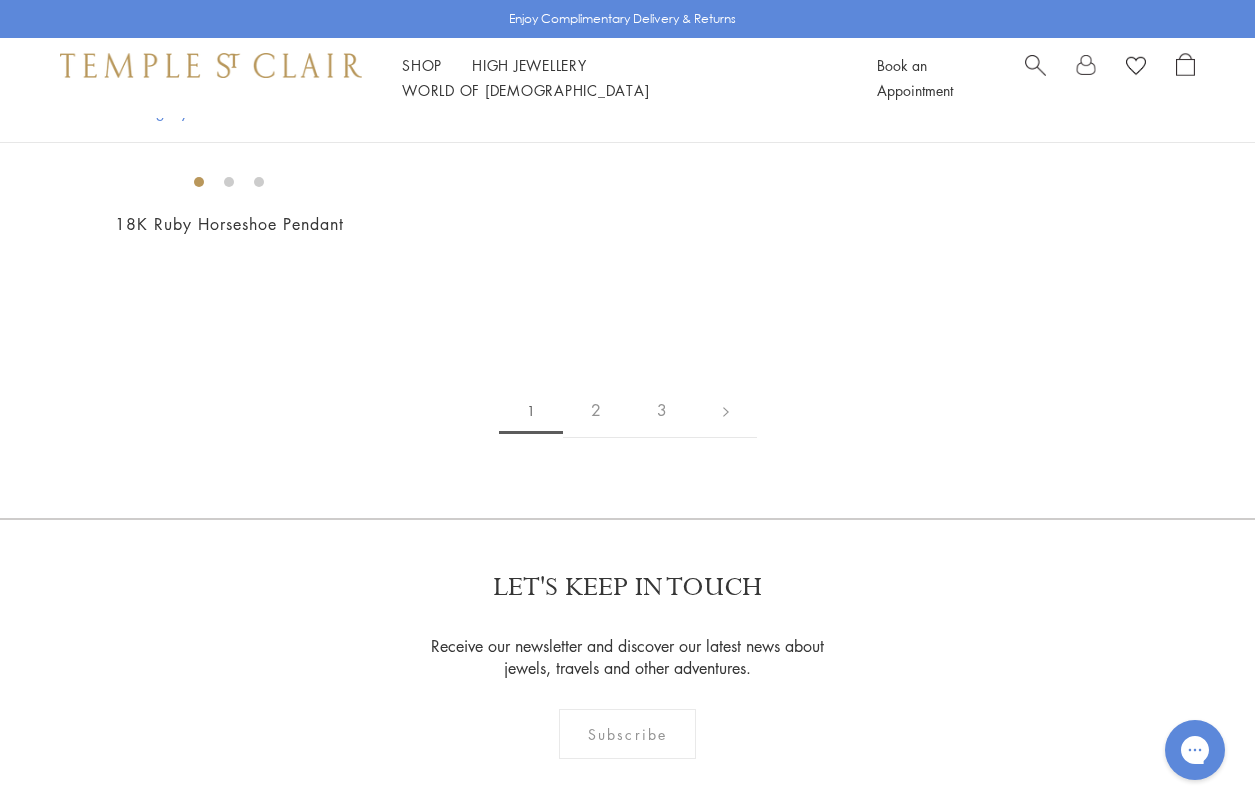 click at bounding box center (0, 0) 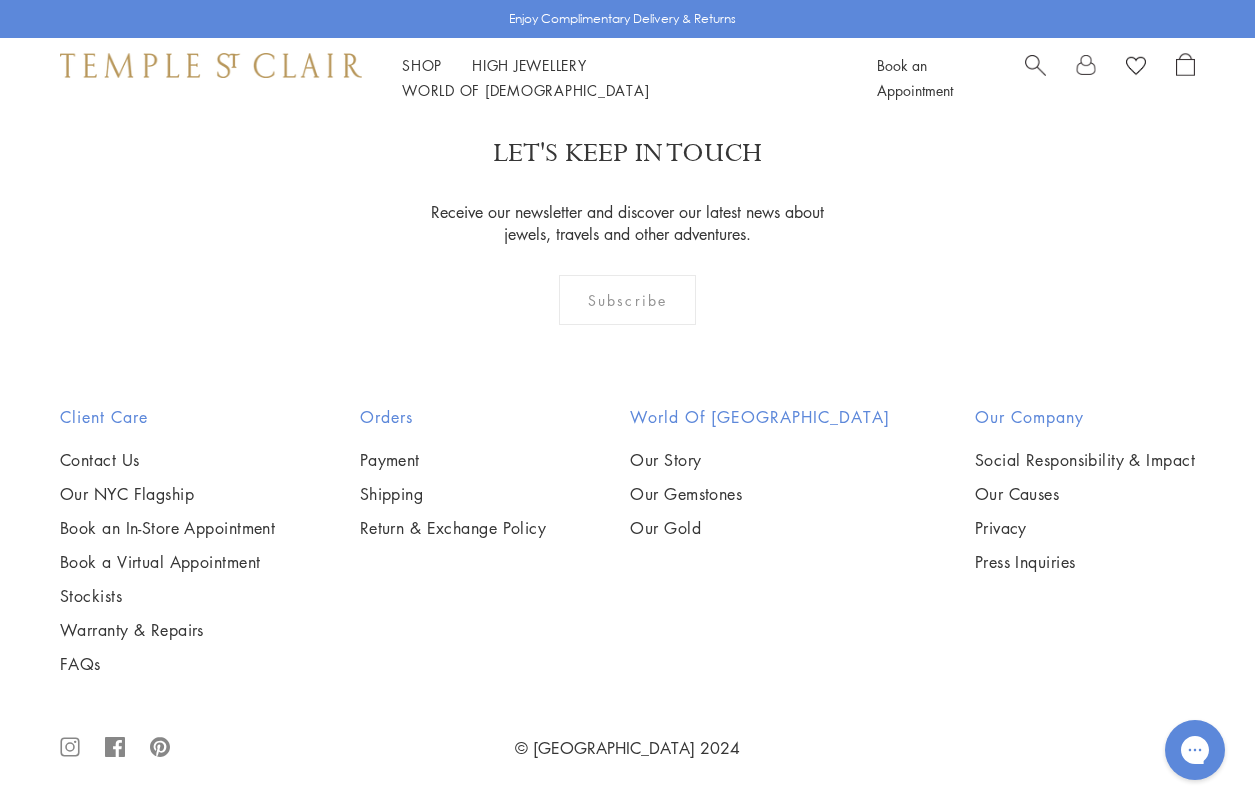 scroll, scrollTop: 7755, scrollLeft: 0, axis: vertical 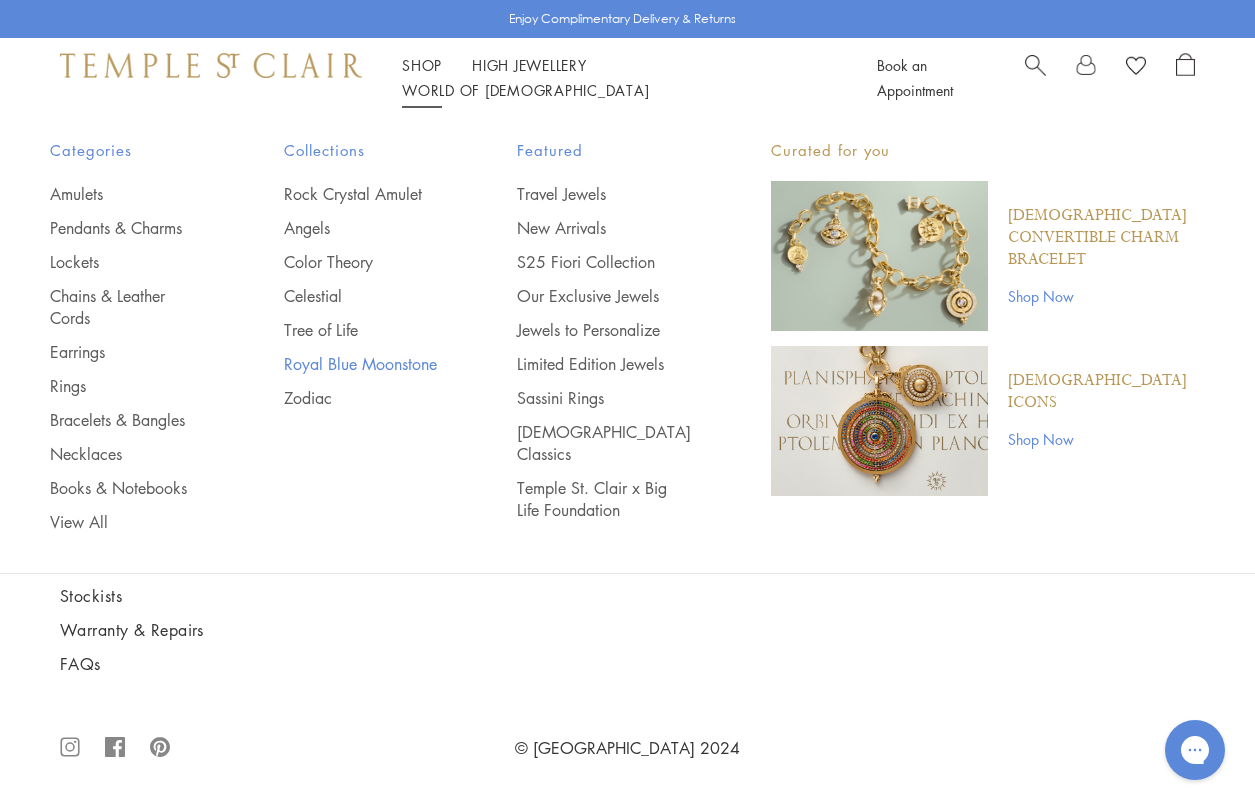 click on "Royal Blue Moonstone" at bounding box center [361, 364] 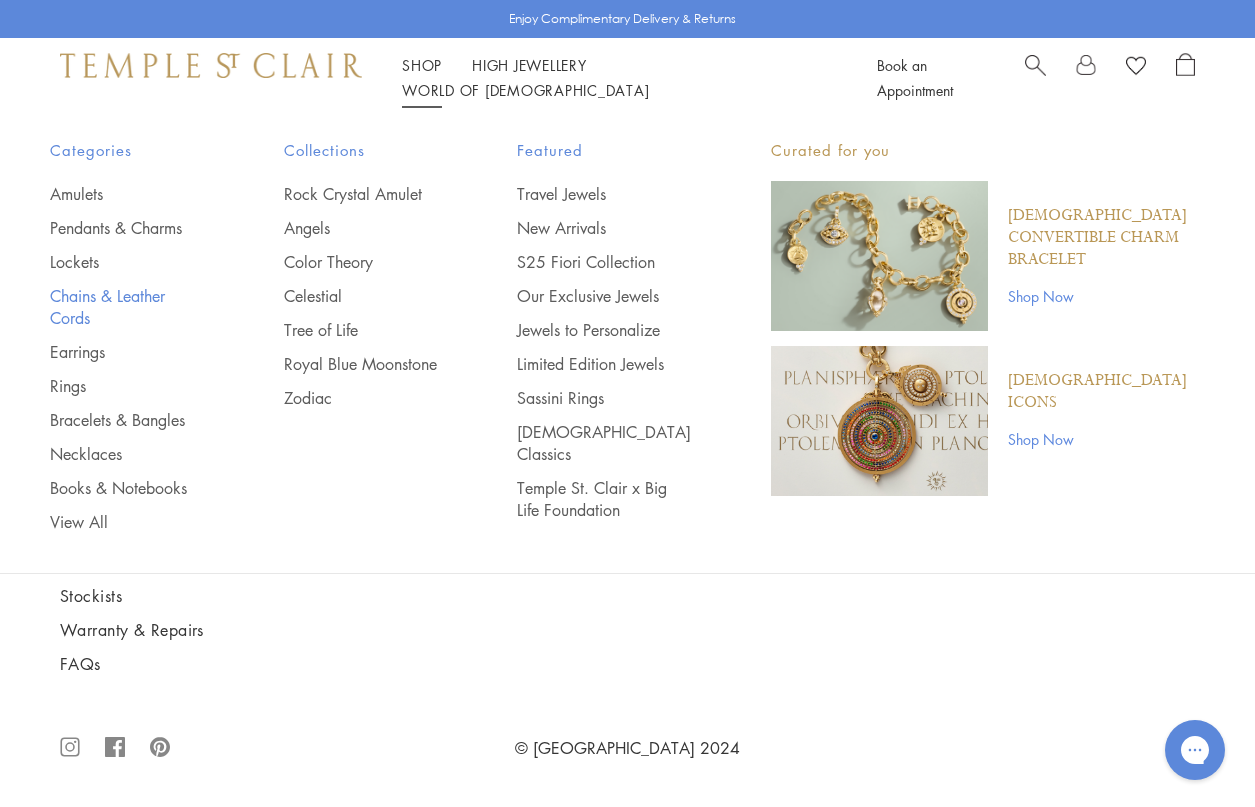 click on "Chains & Leather Cords" at bounding box center (127, 307) 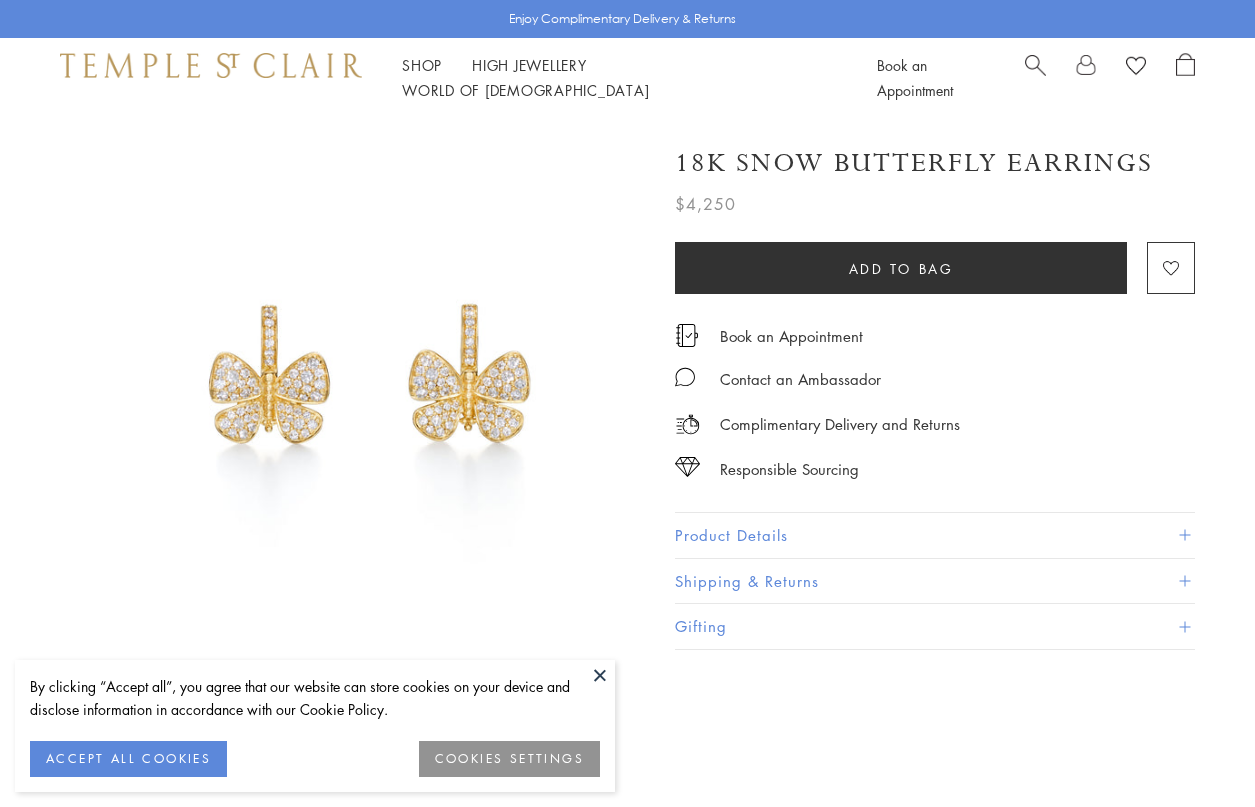scroll, scrollTop: 0, scrollLeft: 0, axis: both 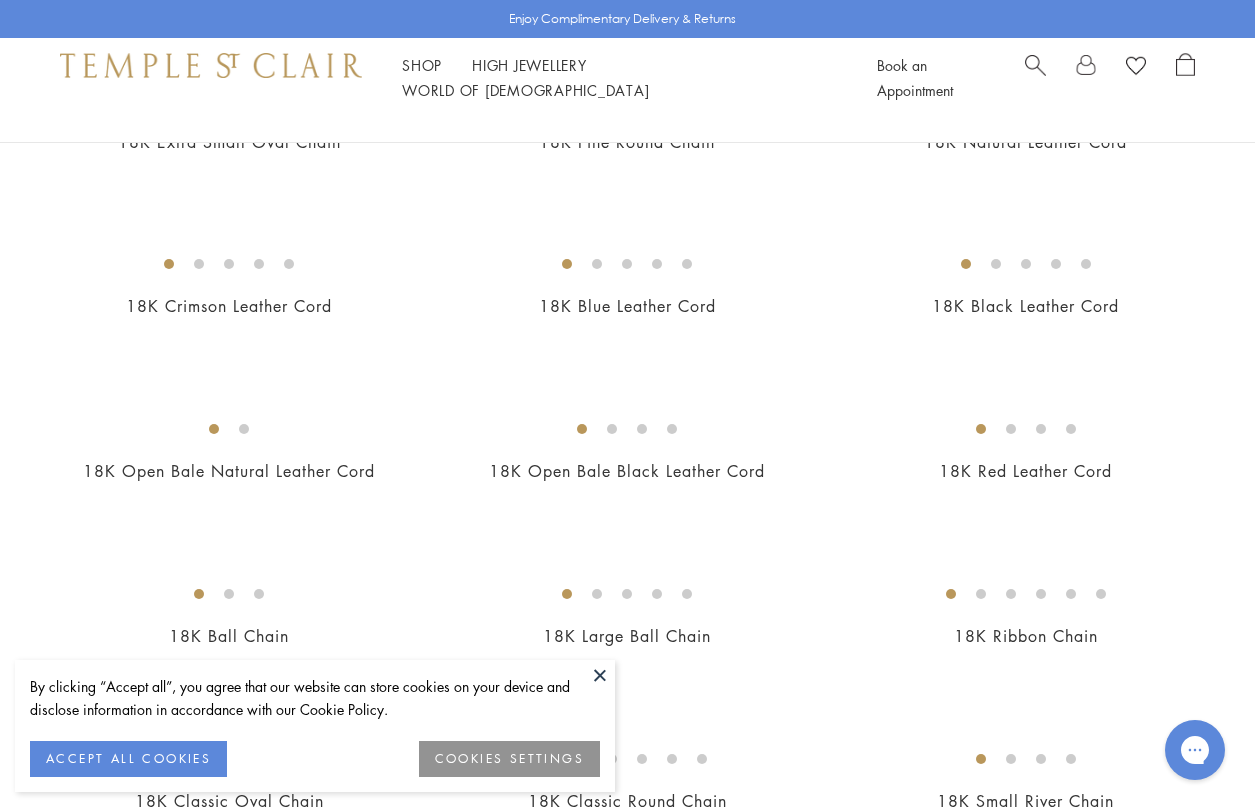 click at bounding box center [600, 675] 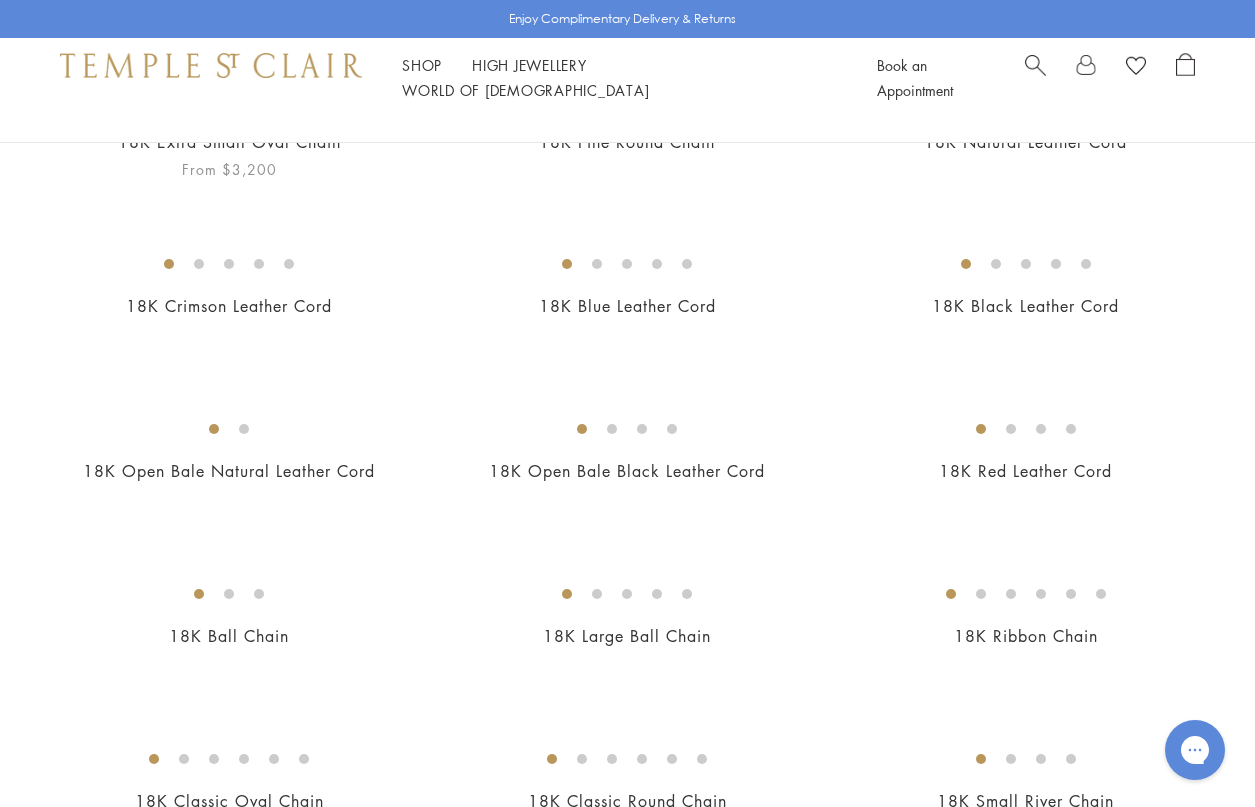 click at bounding box center (0, 0) 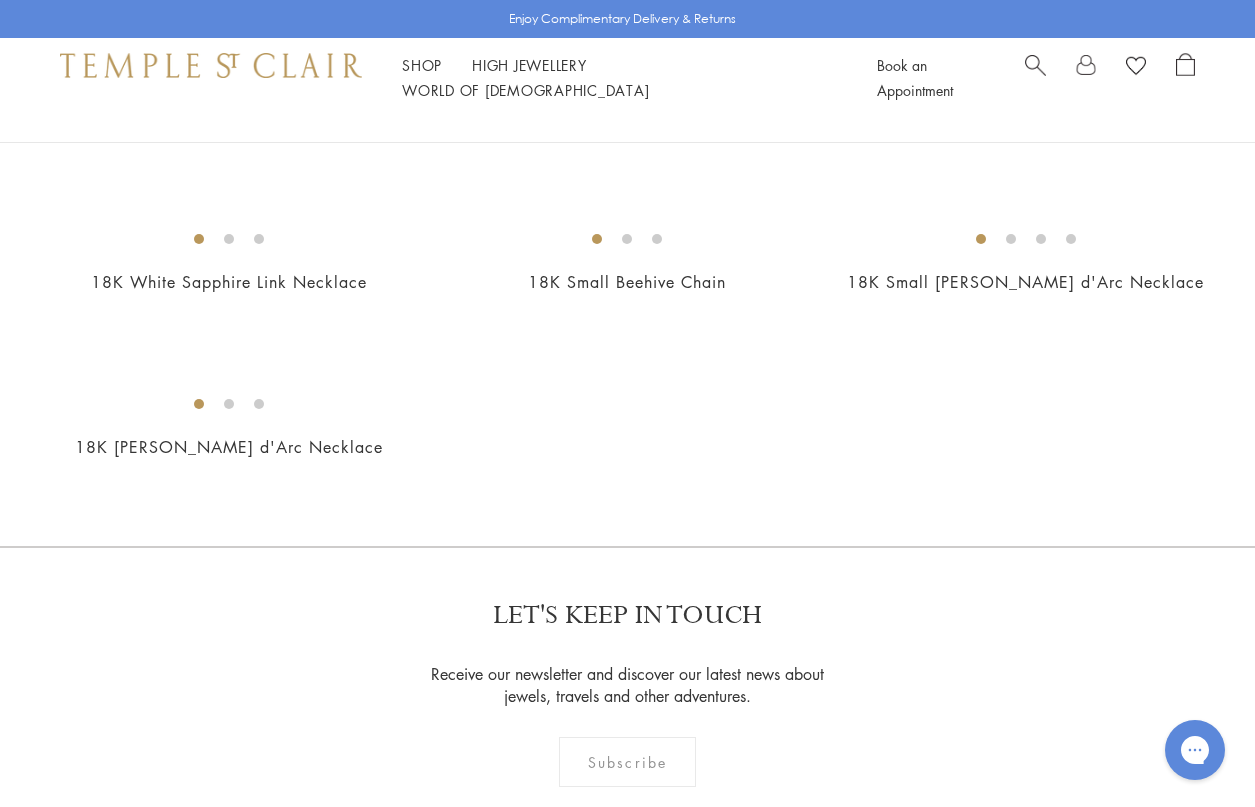 scroll, scrollTop: 1142, scrollLeft: 0, axis: vertical 